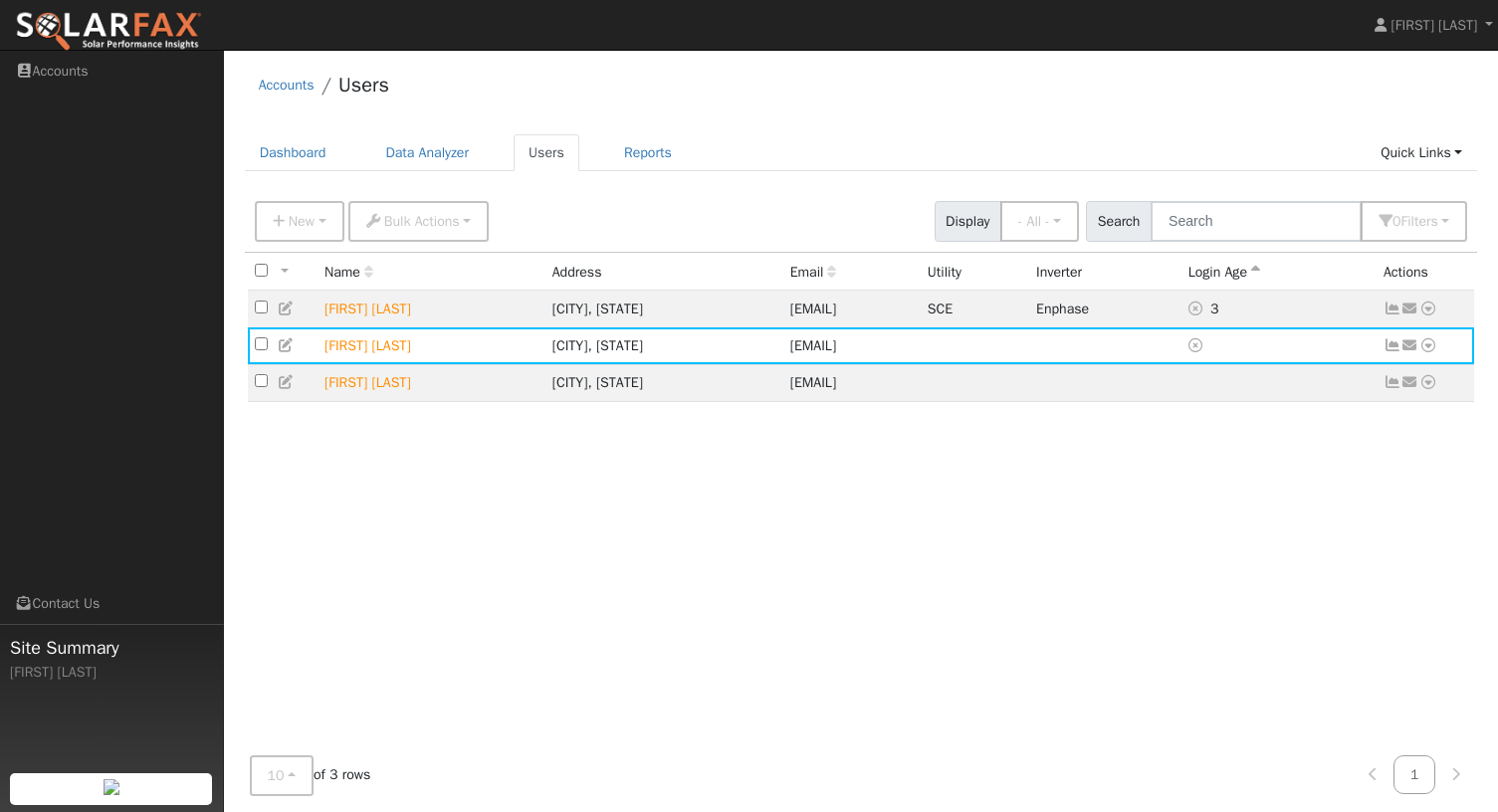 scroll, scrollTop: 0, scrollLeft: 0, axis: both 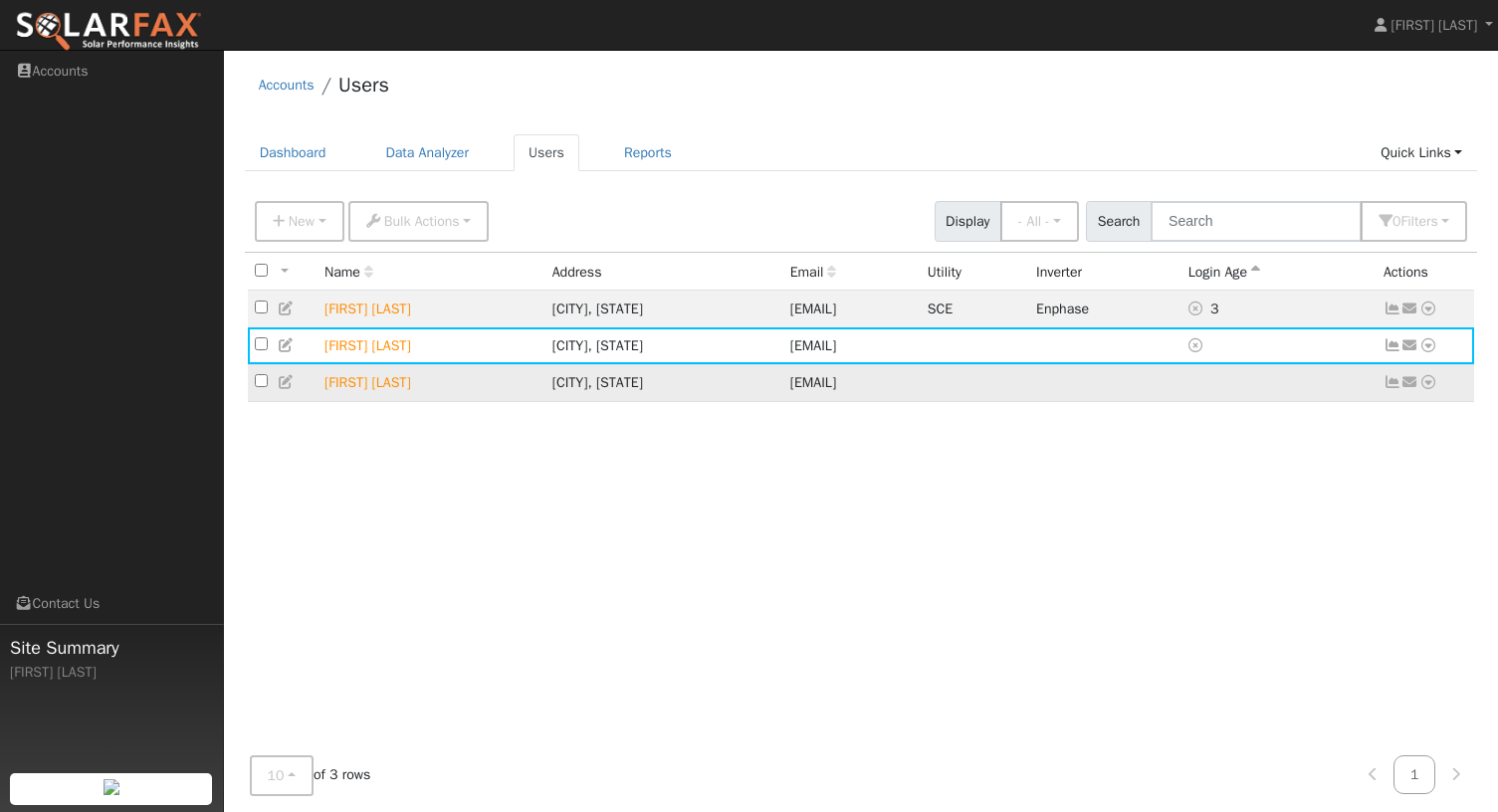 click at bounding box center [1410, 382] 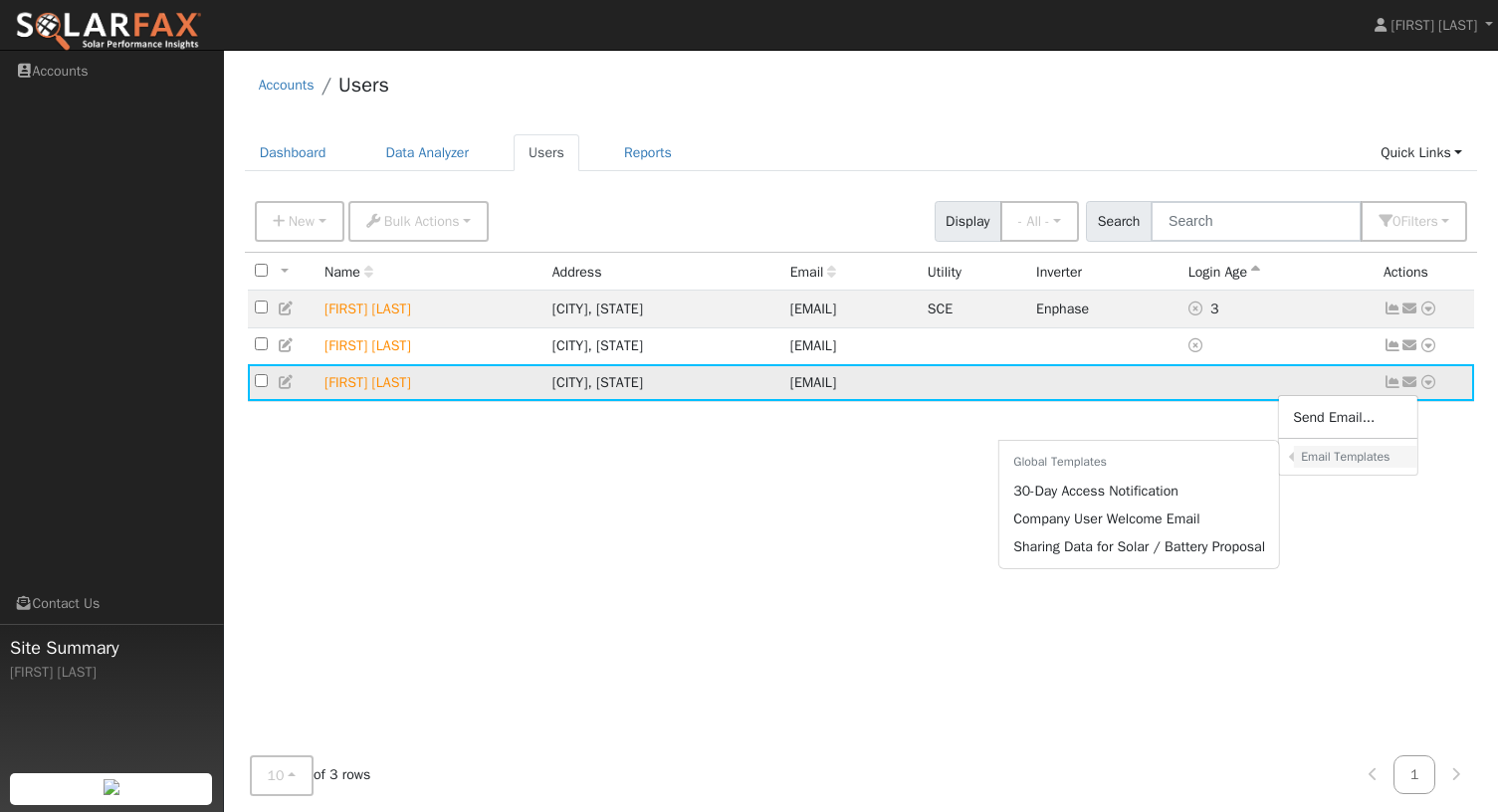 click on "Email Templates" at bounding box center (1352, 457) 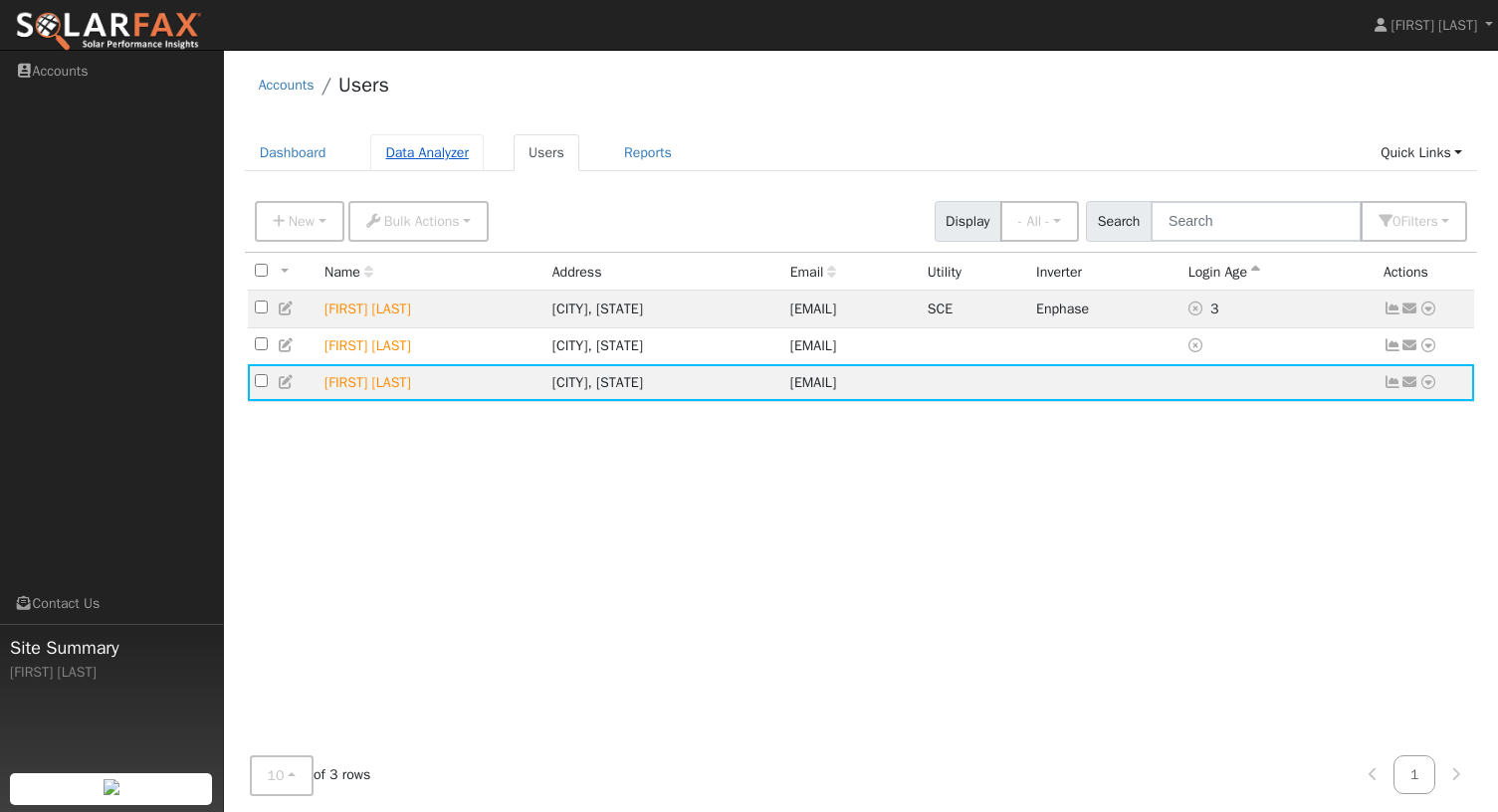 click on "Data Analyzer" at bounding box center (427, 152) 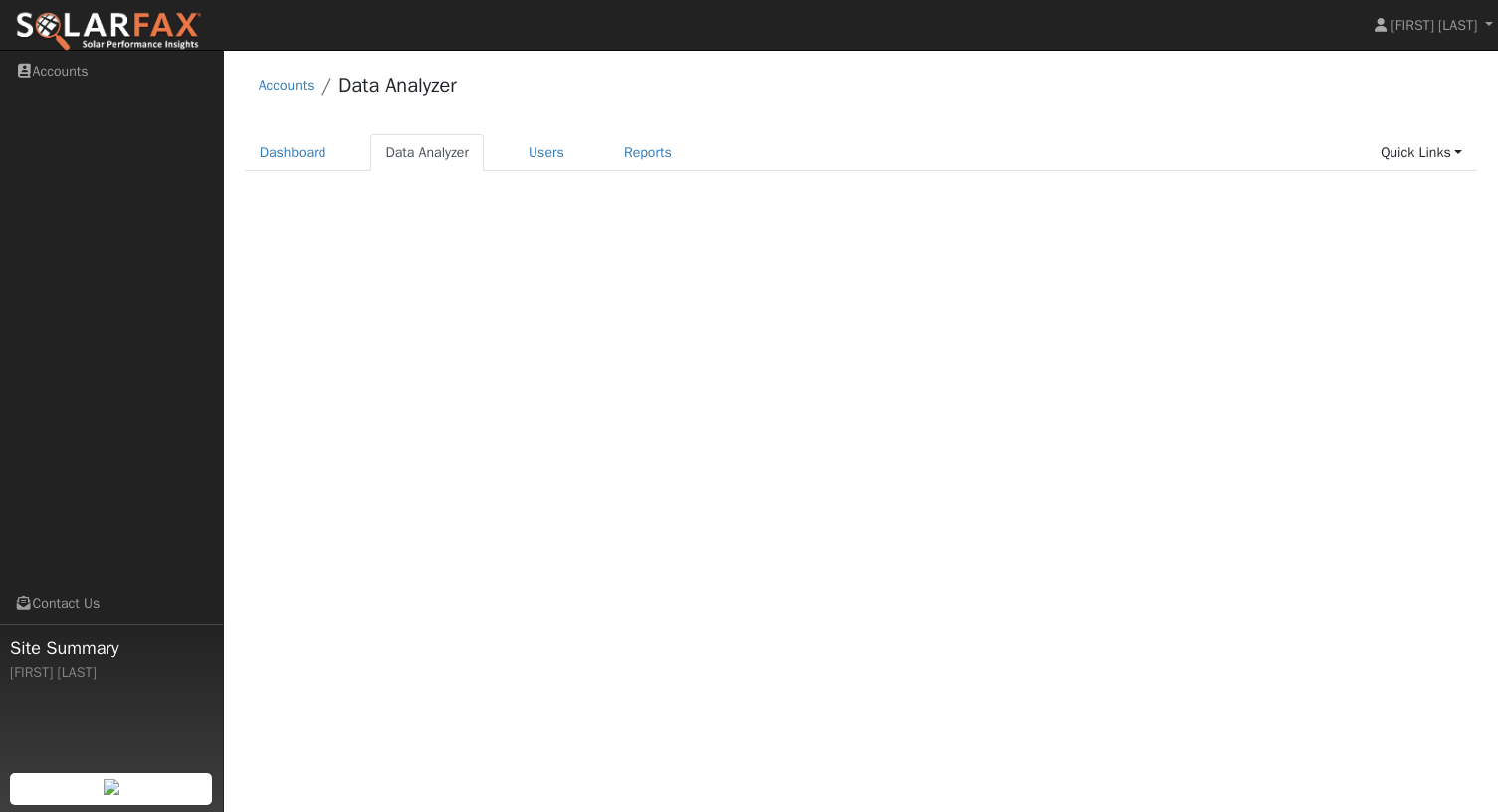scroll, scrollTop: 0, scrollLeft: 0, axis: both 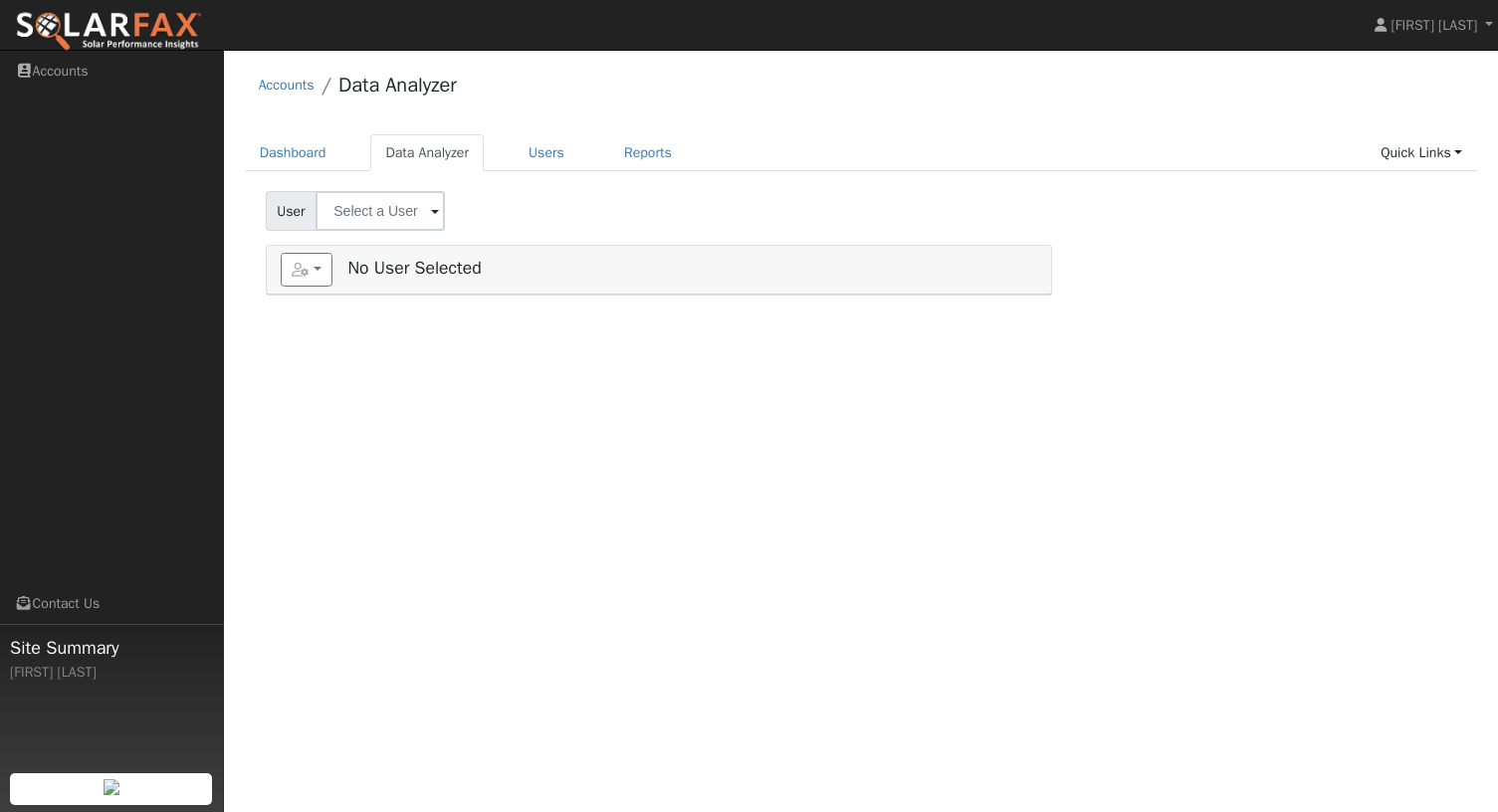 click at bounding box center (435, 212) 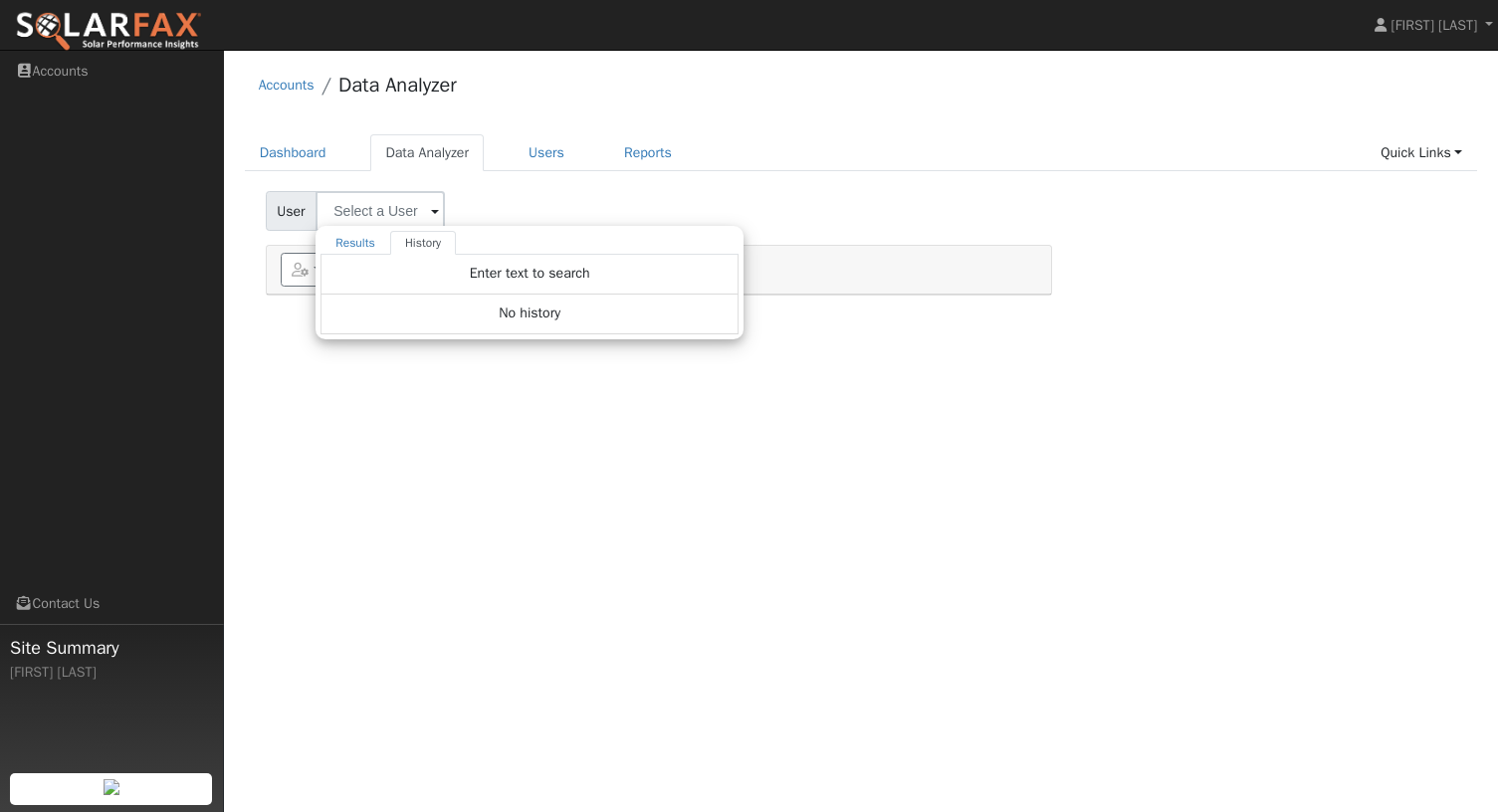 click on "User Profile First name Last name Email Email Notifications No Emails No Emails Weekly Emails Monthly Emails Cancel Save
Terms Of Service
Close
Accounts
Data Analyzer
Dashboard
Data Analyzer
Users
Reports
Quick Links
Quick Add
Quick Connect" at bounding box center (861, 431) 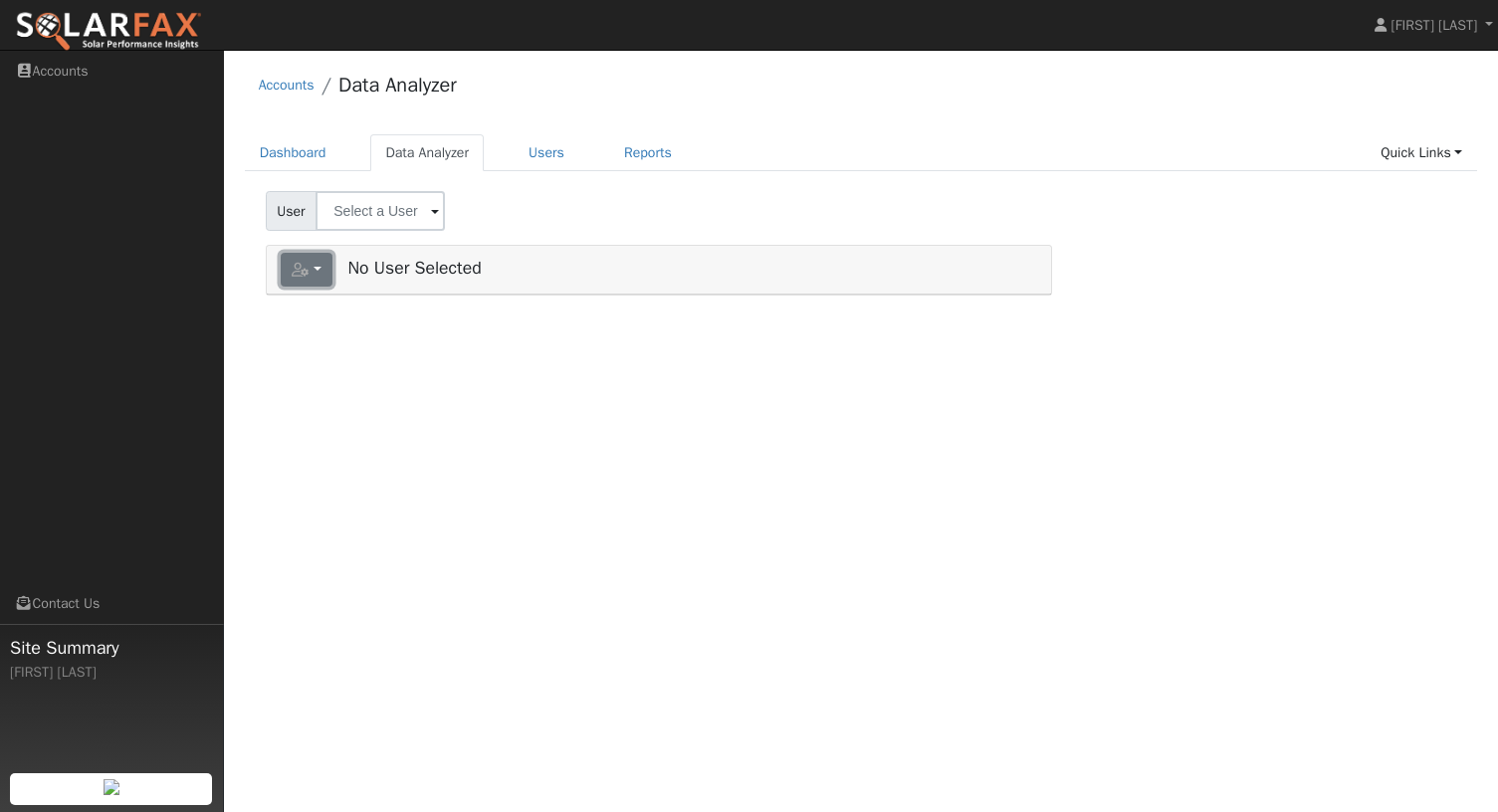 click at bounding box center (307, 270) 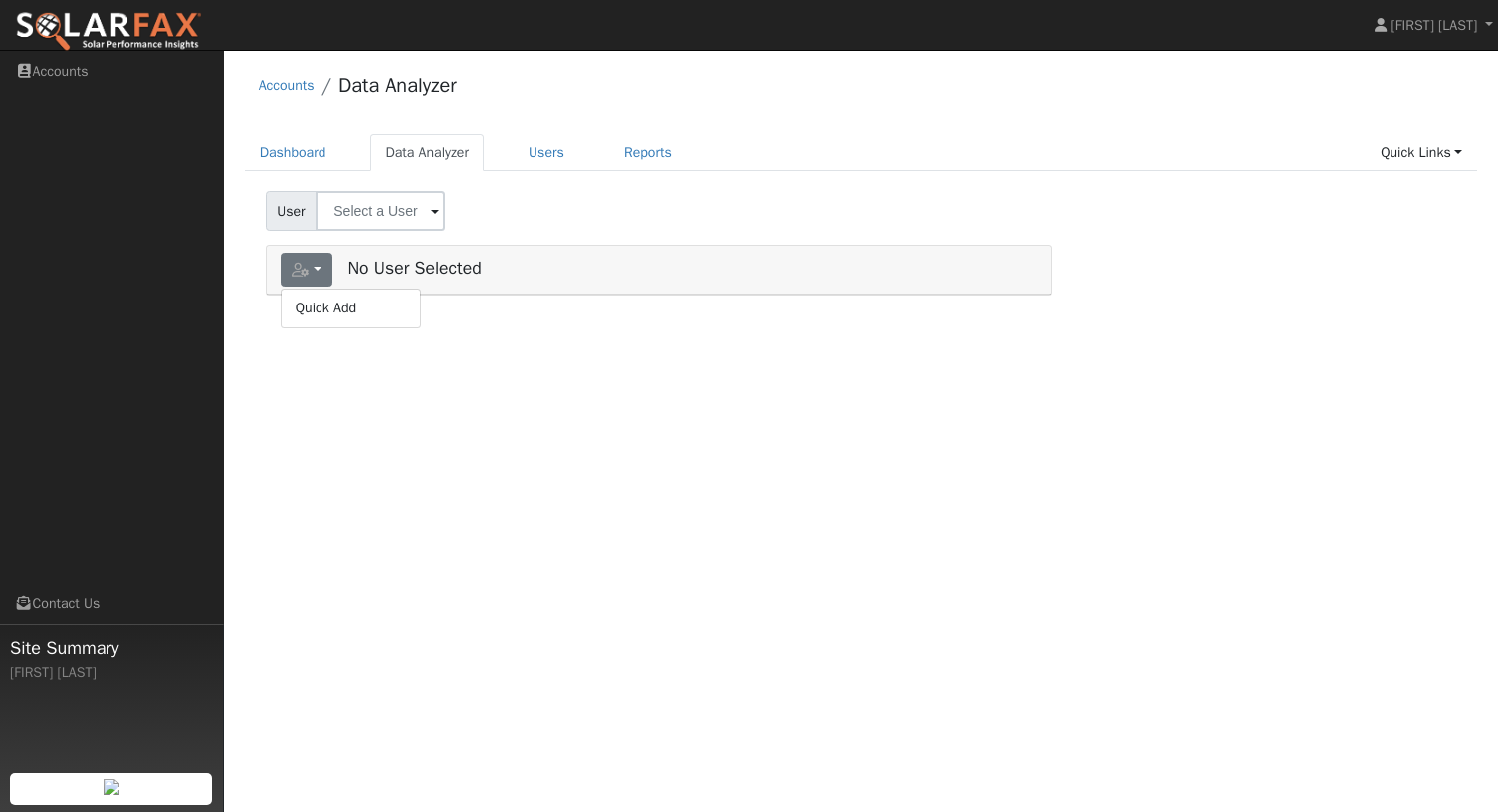 click on "User Profile First name Last name Email Email Notifications No Emails No Emails Weekly Emails Monthly Emails Cancel Save
Terms Of Service
Close
Accounts
Data Analyzer
Dashboard
Data Analyzer
Users
Reports
Quick Links
Quick Add
Quick Connect" at bounding box center [861, 431] 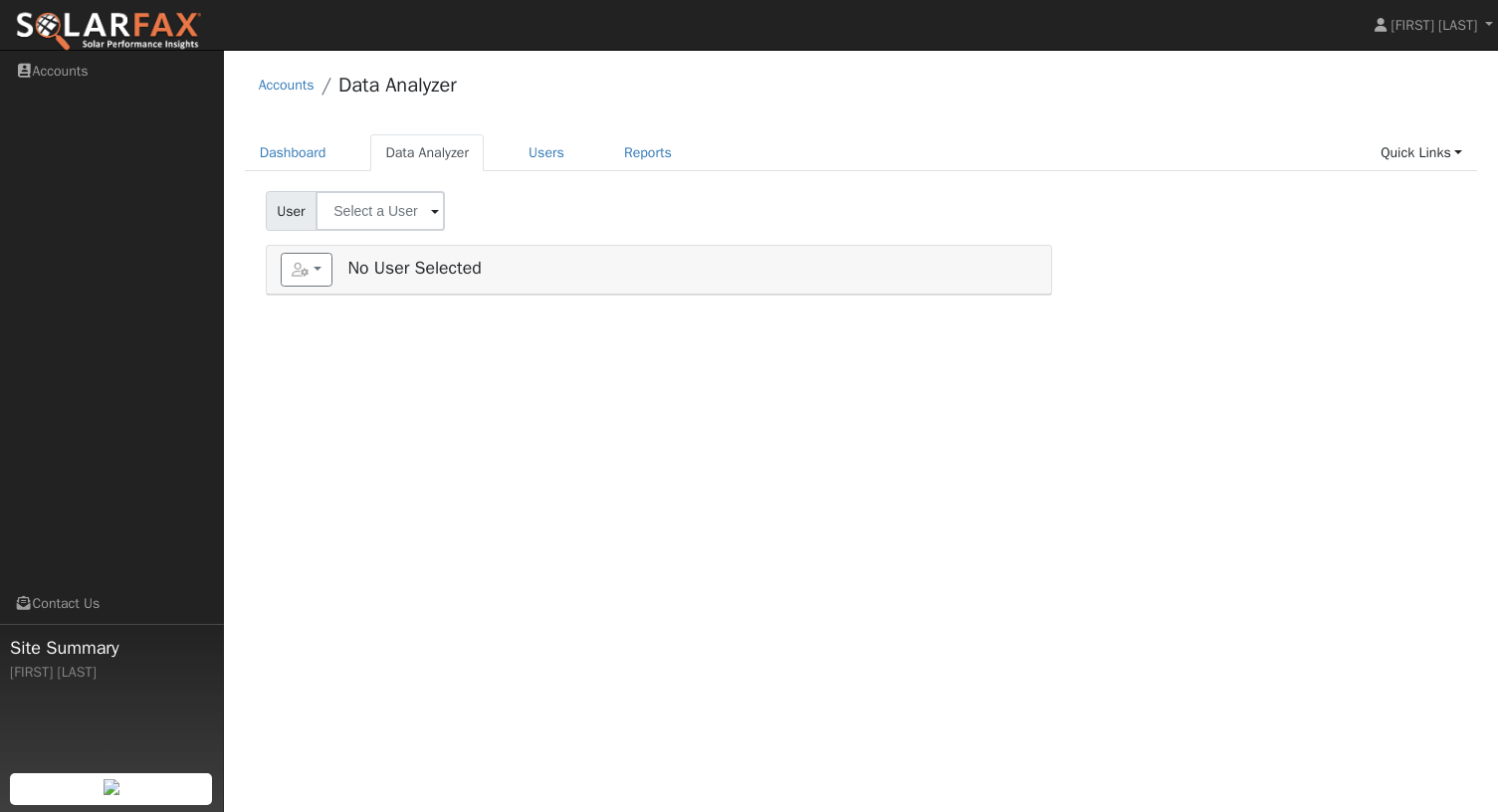 click on "User" at bounding box center [292, 211] 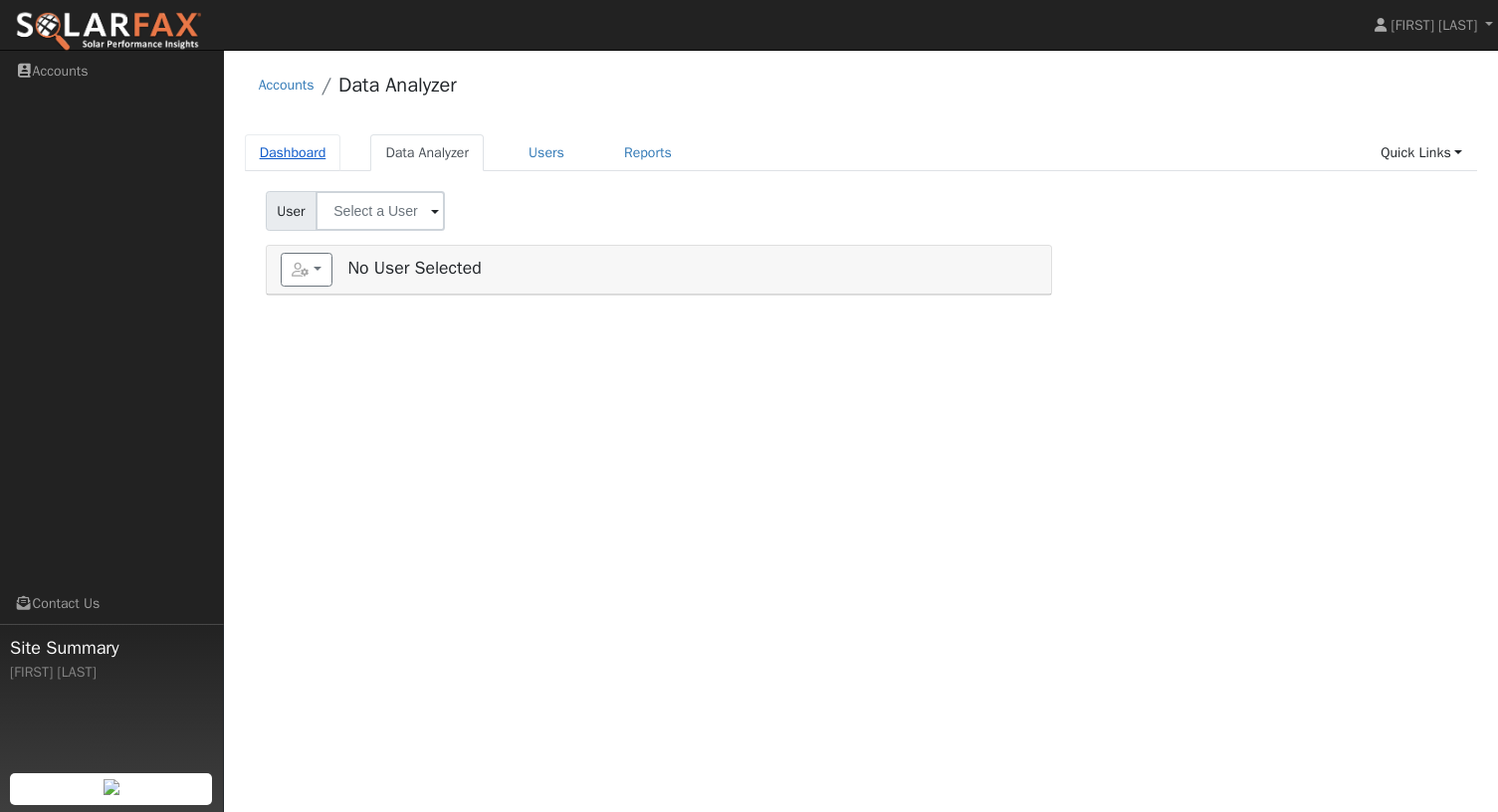 click on "Dashboard" at bounding box center [293, 152] 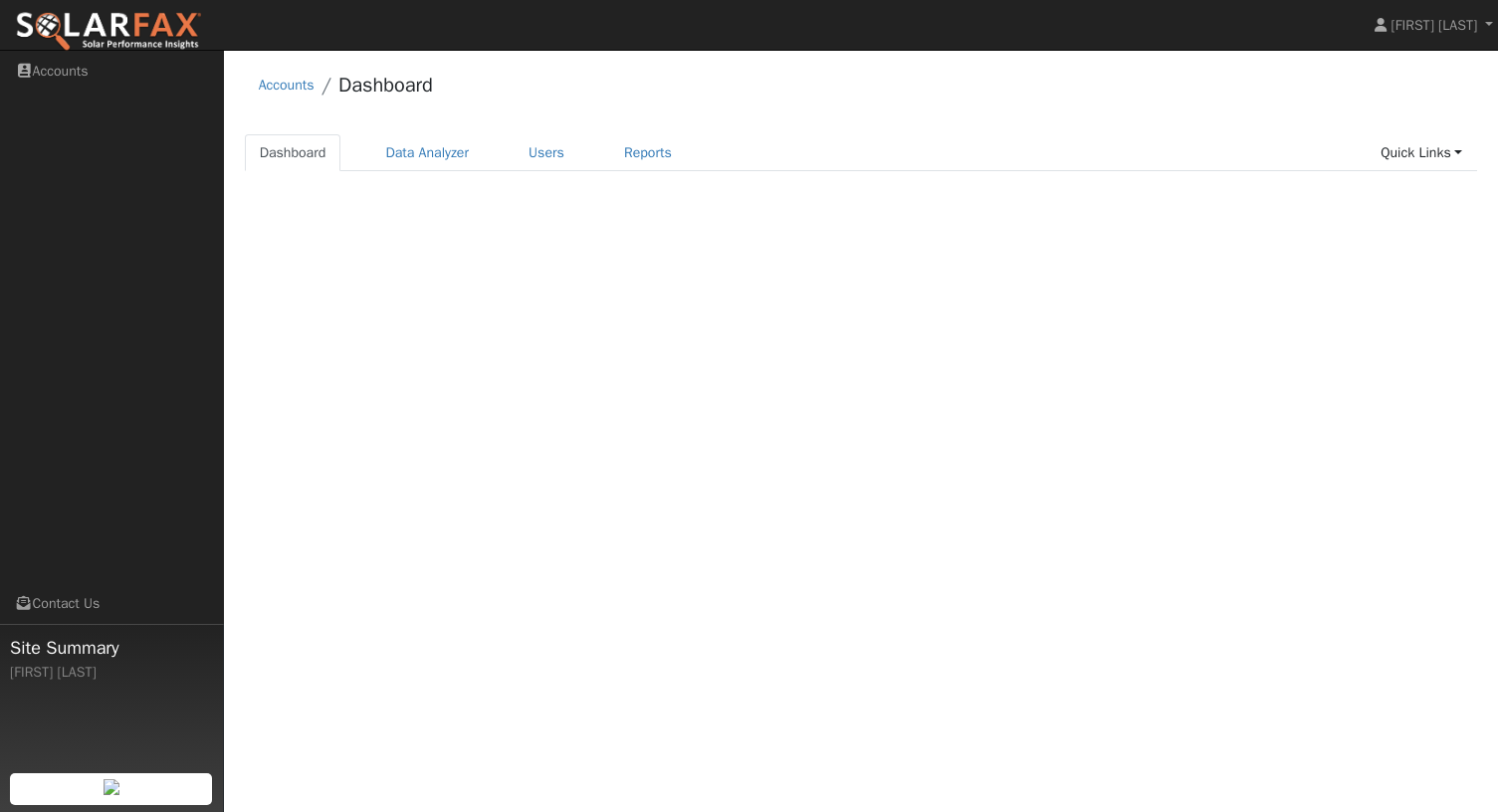 scroll, scrollTop: 0, scrollLeft: 0, axis: both 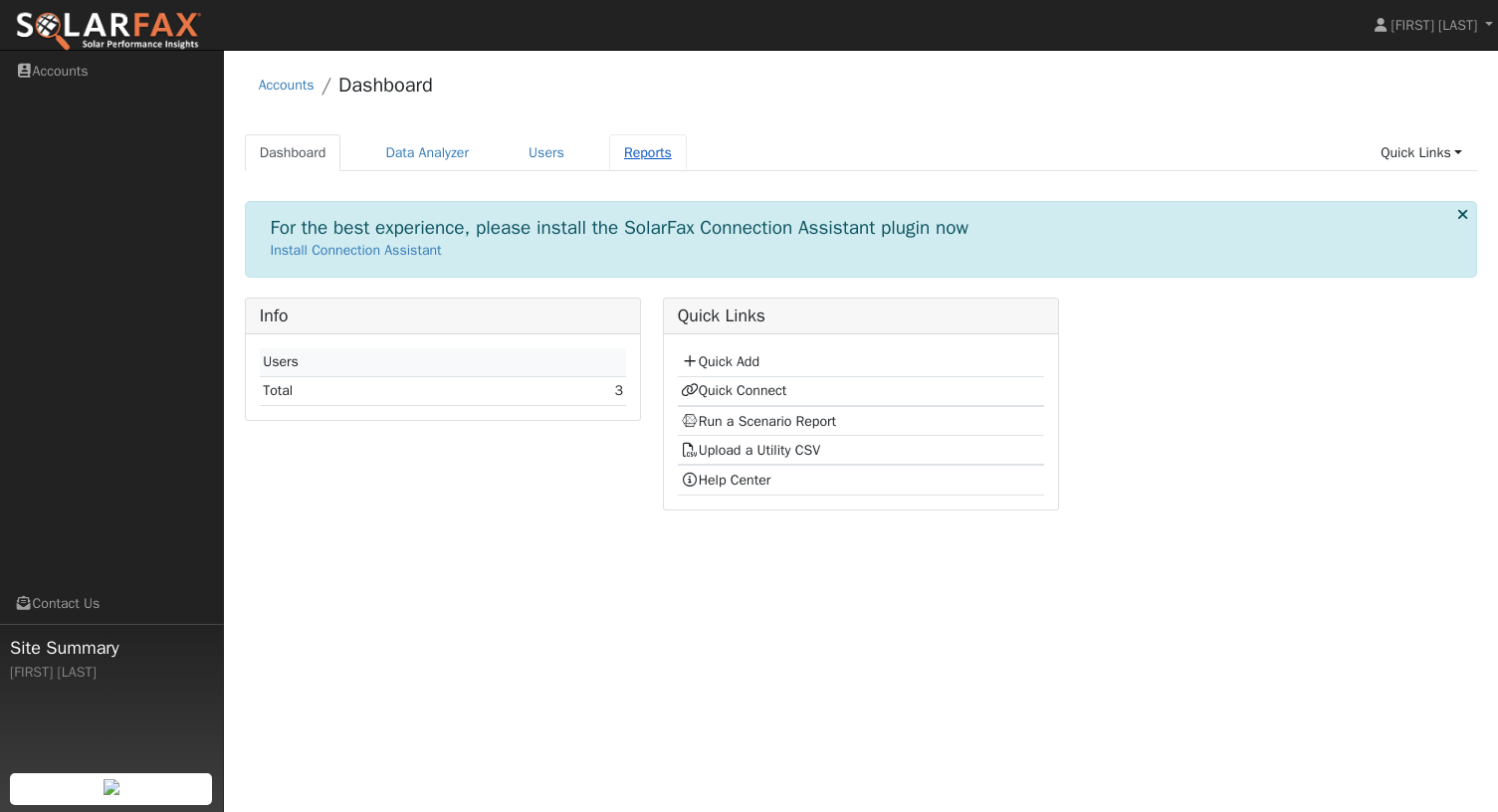 click on "Reports" at bounding box center [648, 152] 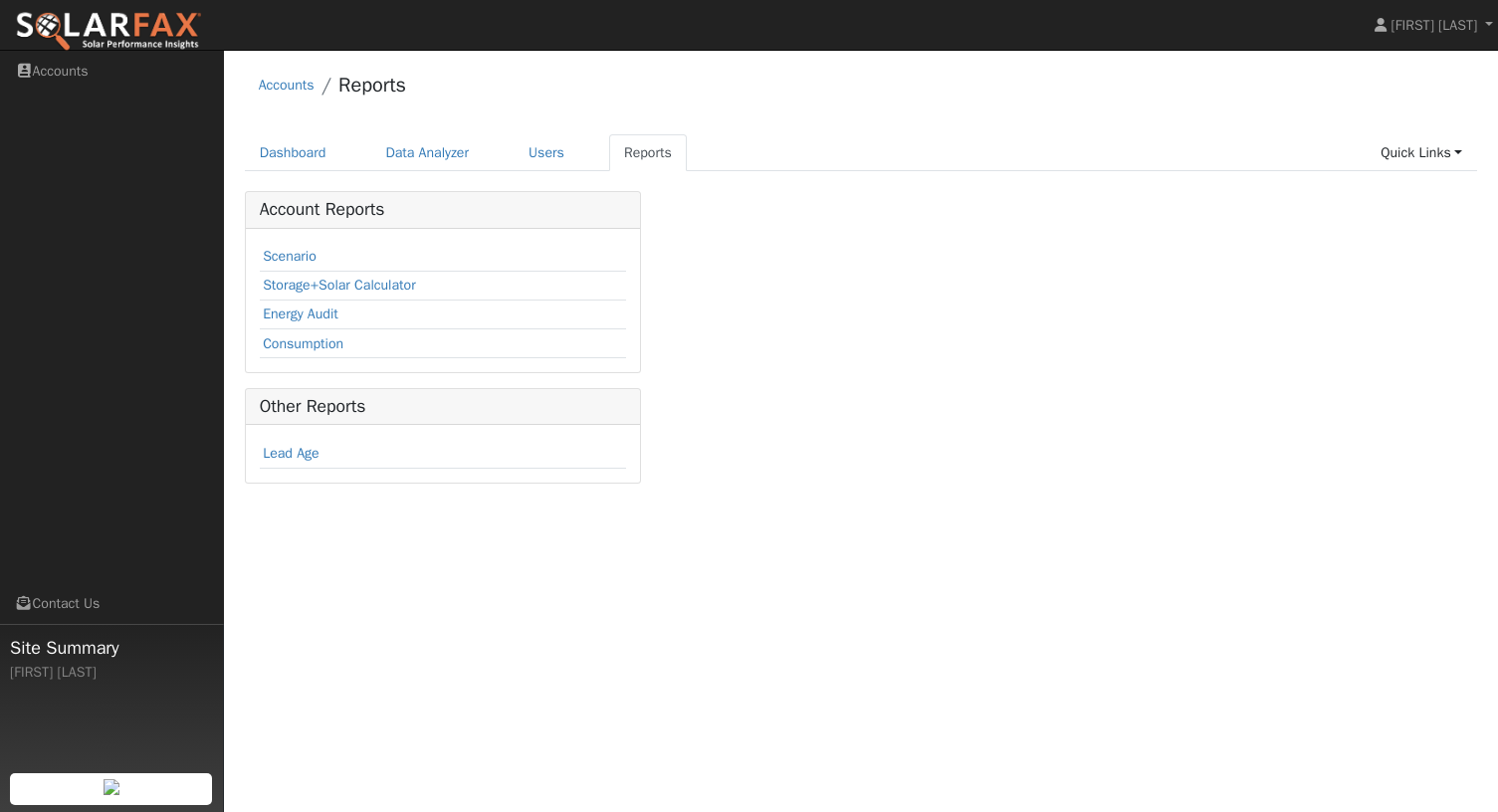 scroll, scrollTop: 0, scrollLeft: 0, axis: both 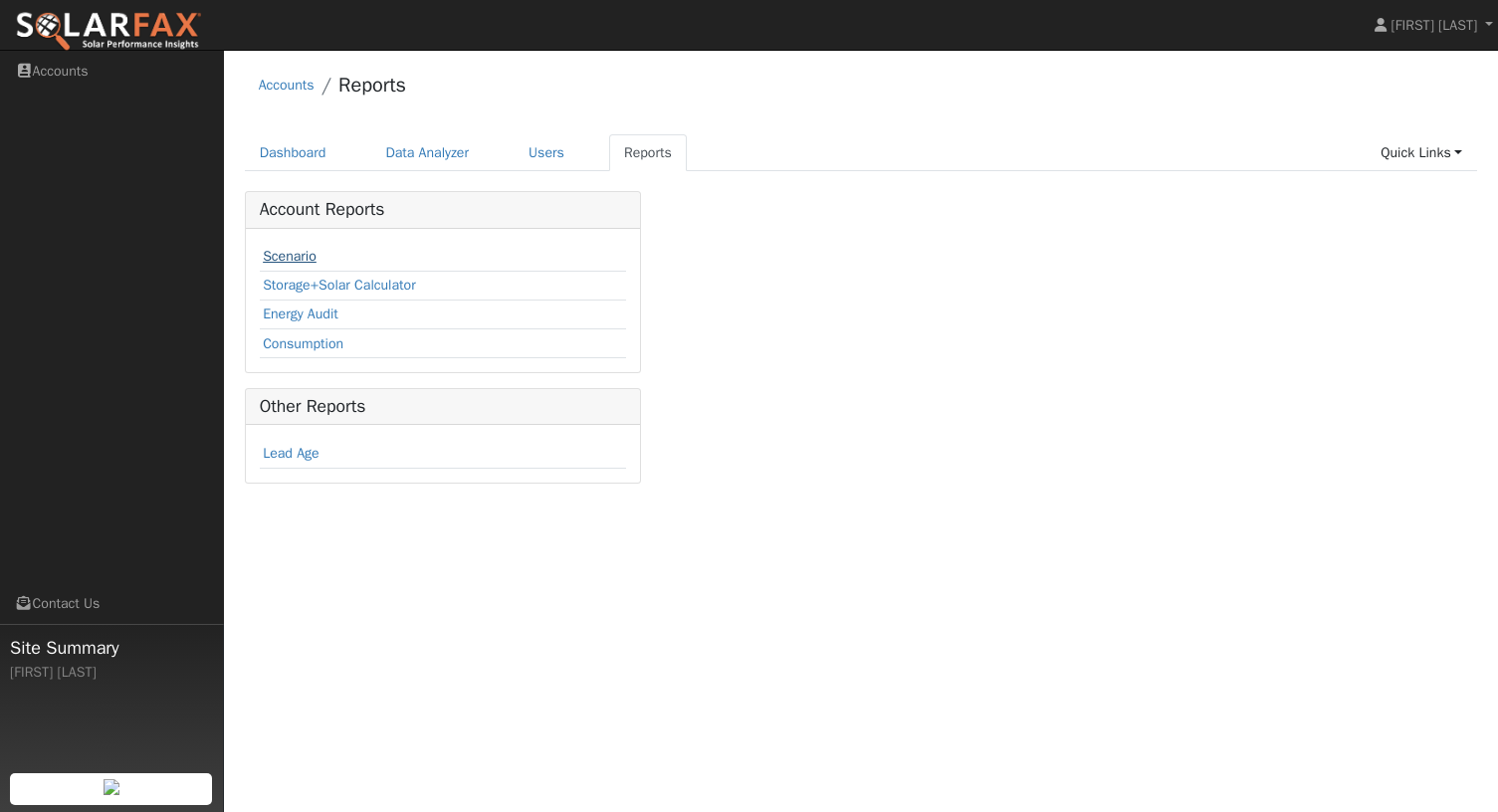 click on "Scenario" at bounding box center [290, 256] 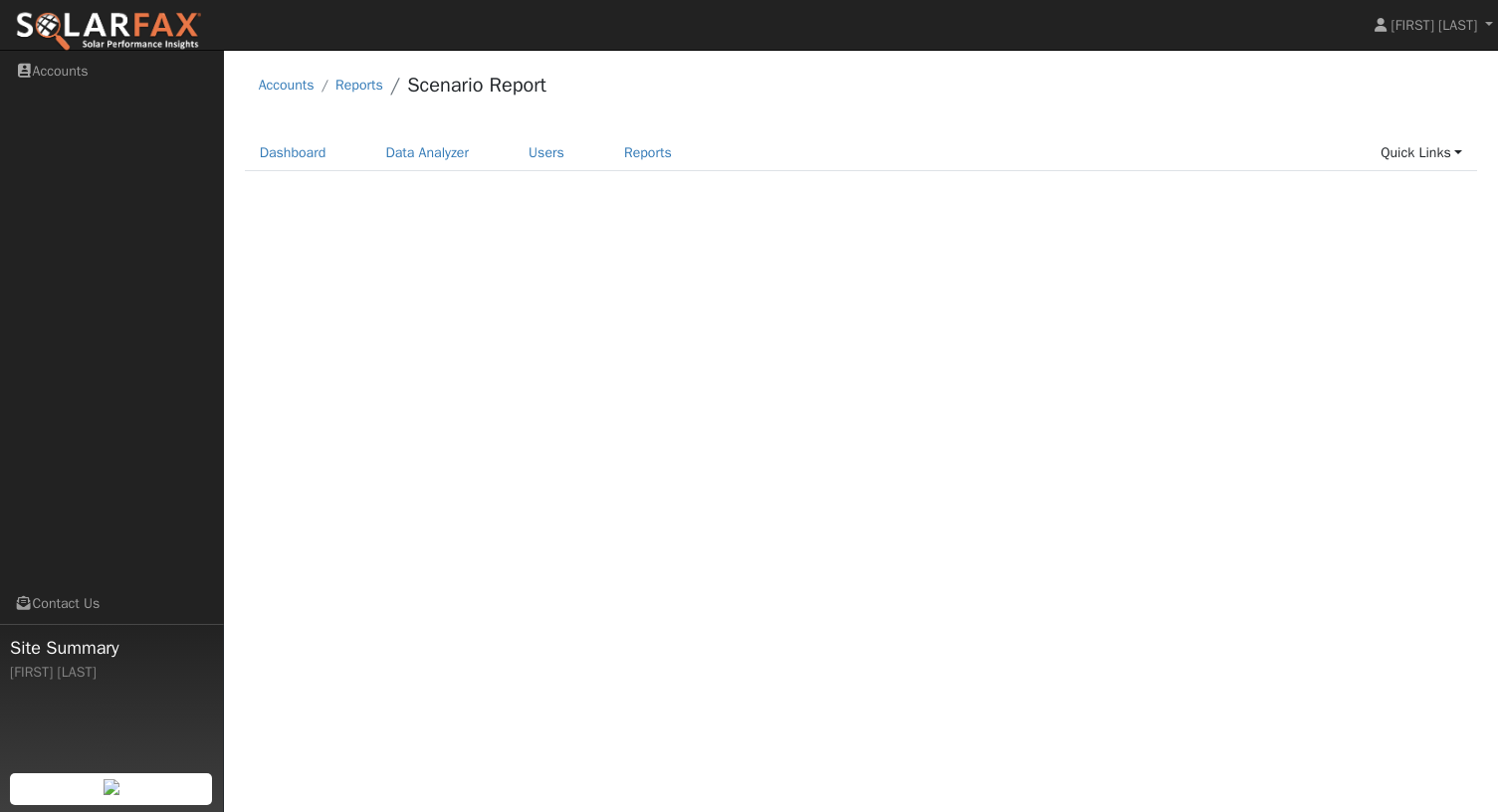 scroll, scrollTop: 0, scrollLeft: 0, axis: both 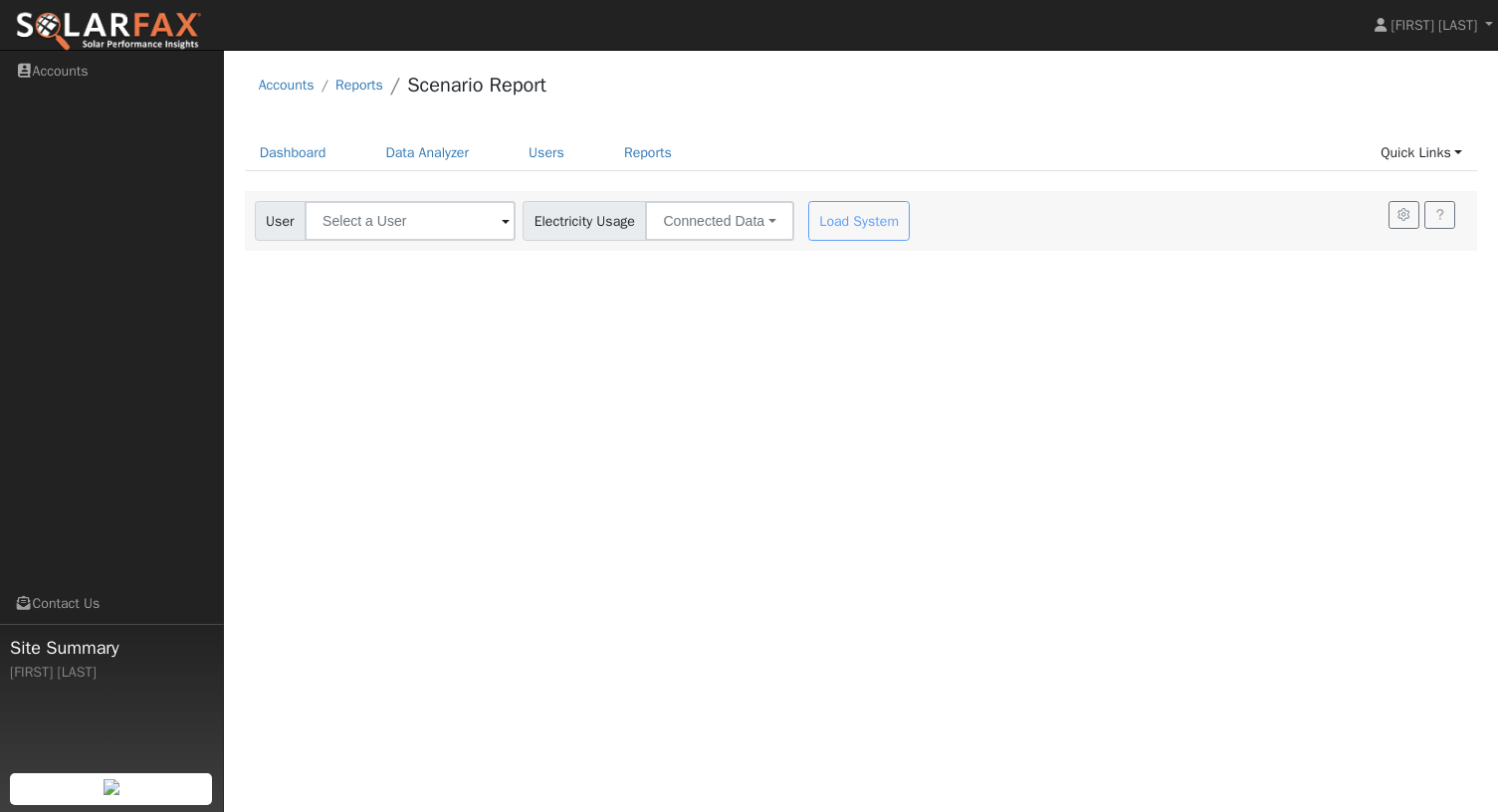 click at bounding box center (506, 222) 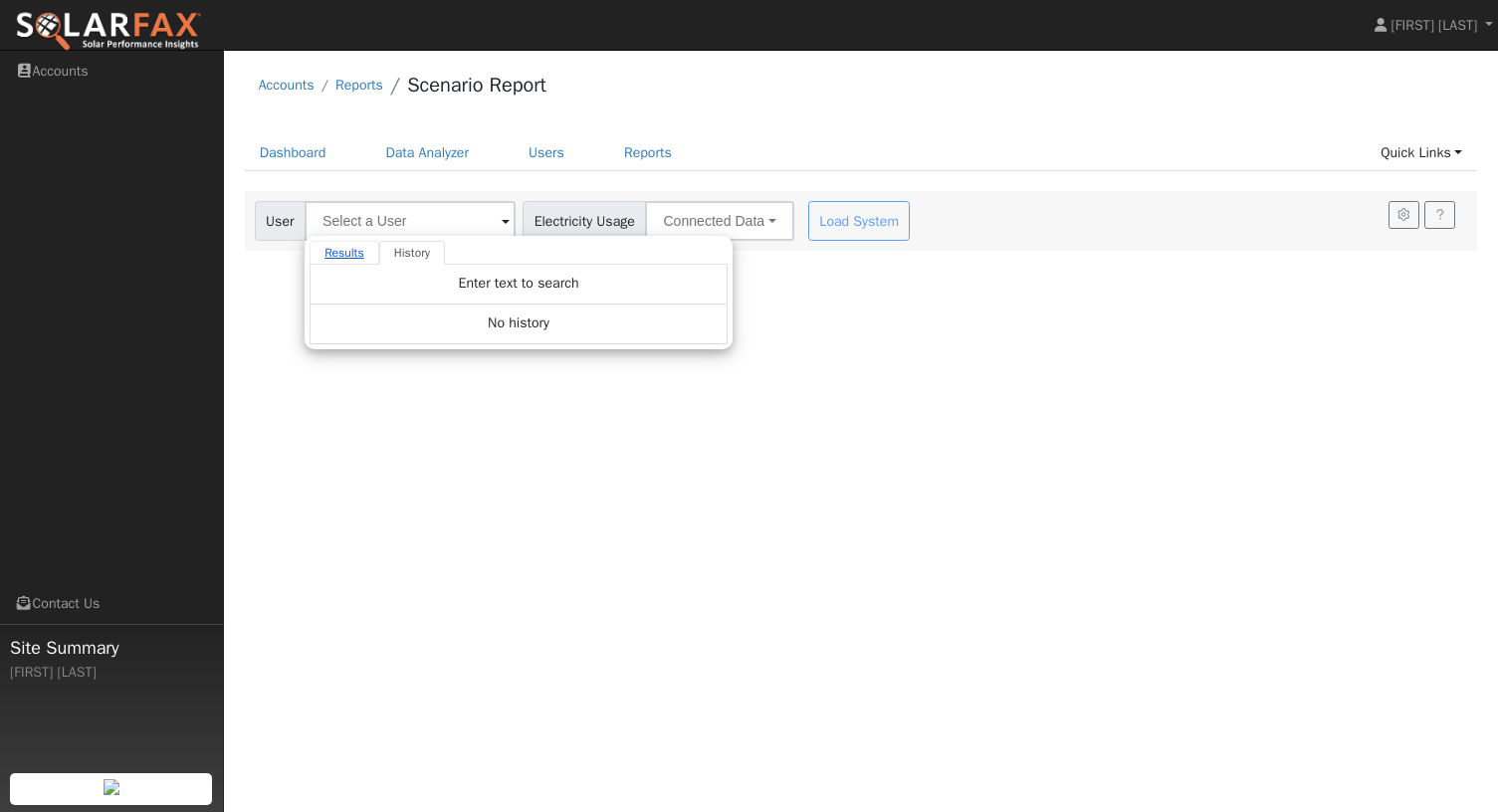 click on "Results" at bounding box center (344, 253) 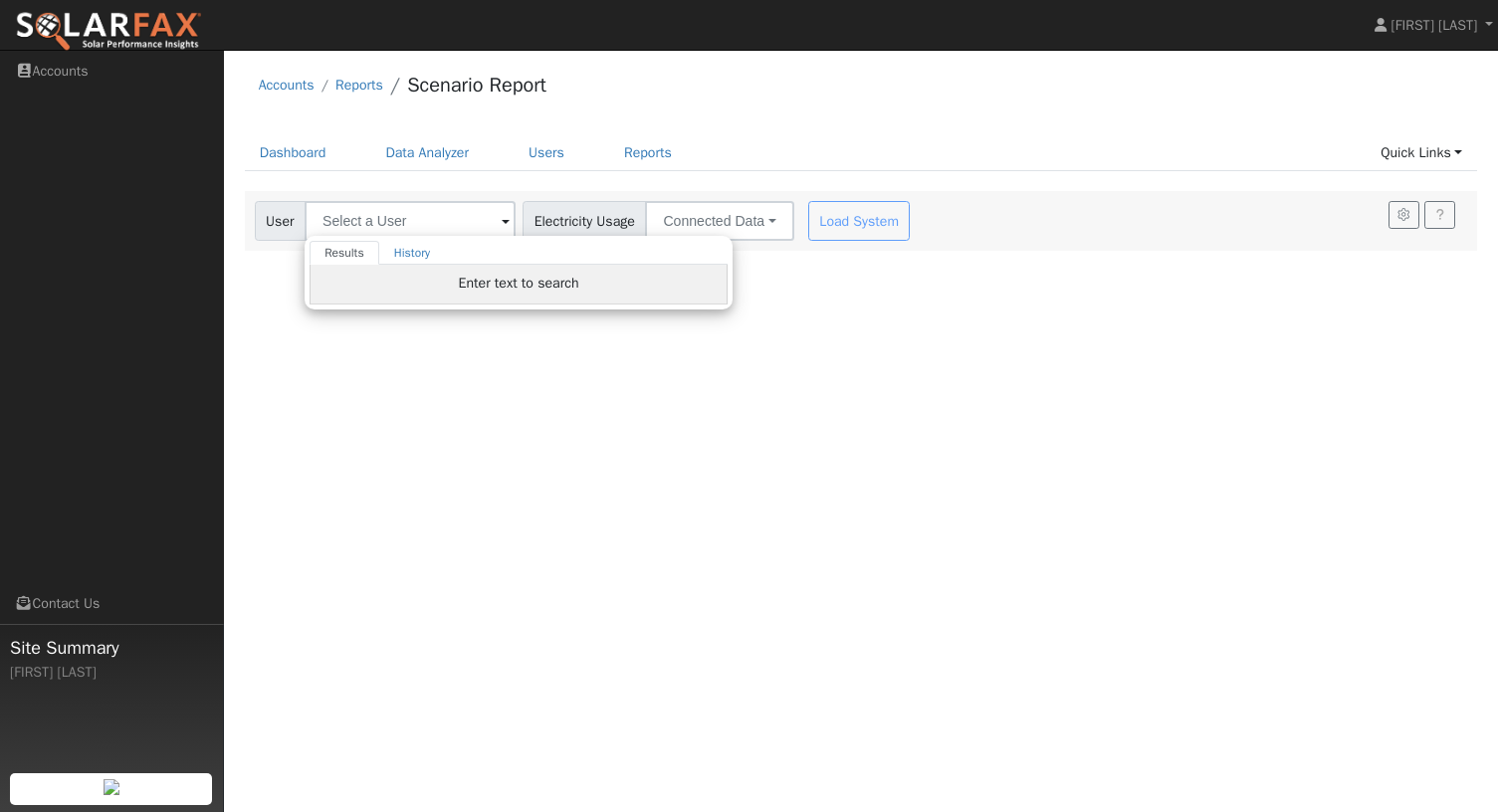 click on "Enter text to search" at bounding box center (519, 283) 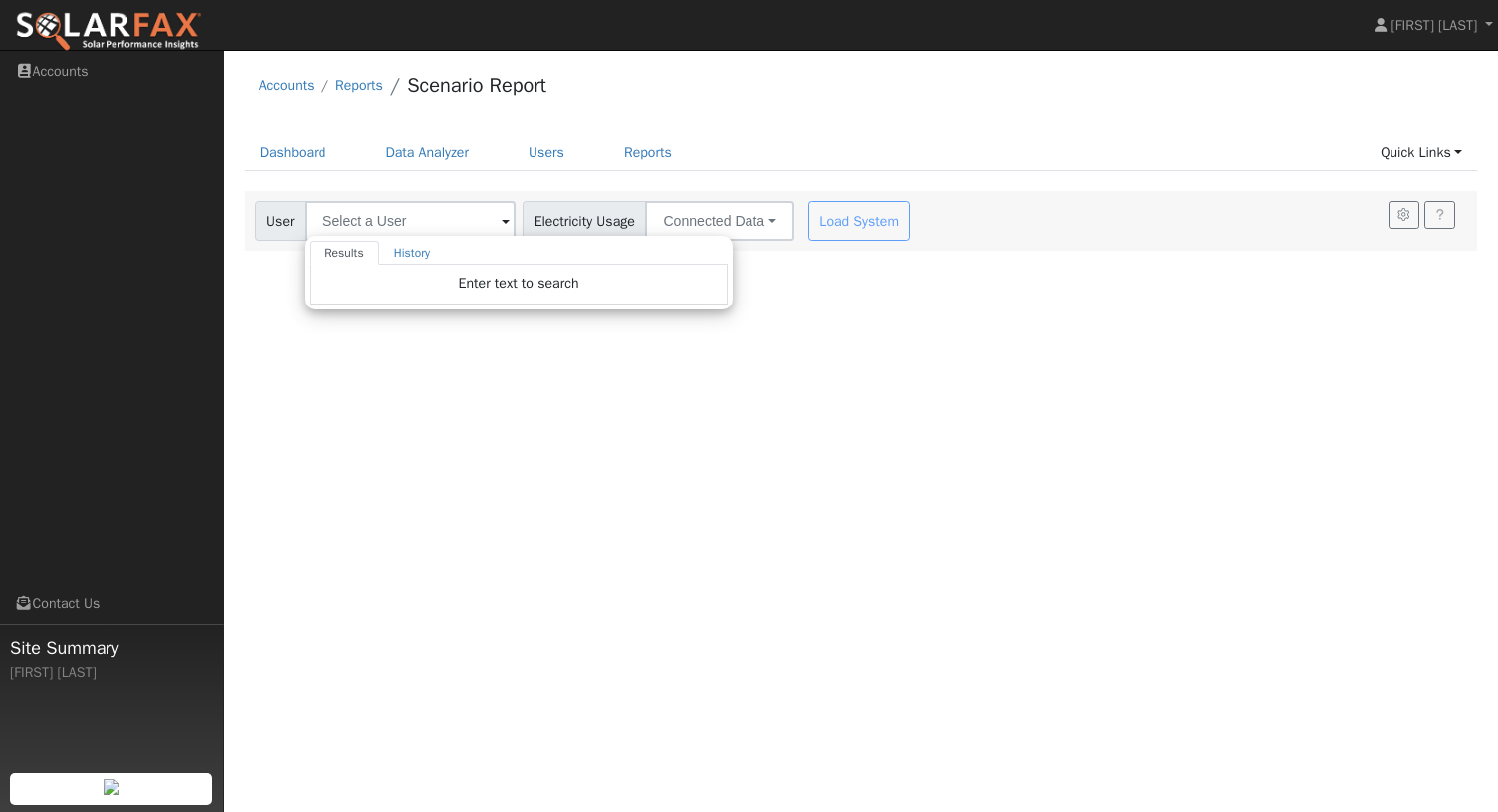 click on "User Profile [NAME] [NAME] Email Email Notifications No Emails No Emails Weekly Emails Monthly Emails Cancel Save
Terms Of Service
Close
Accounts
Reports
Scenario Report
Dashboard
Data Analyzer
Users
Reports
Quick Links  Quick Add" at bounding box center (861, 431) 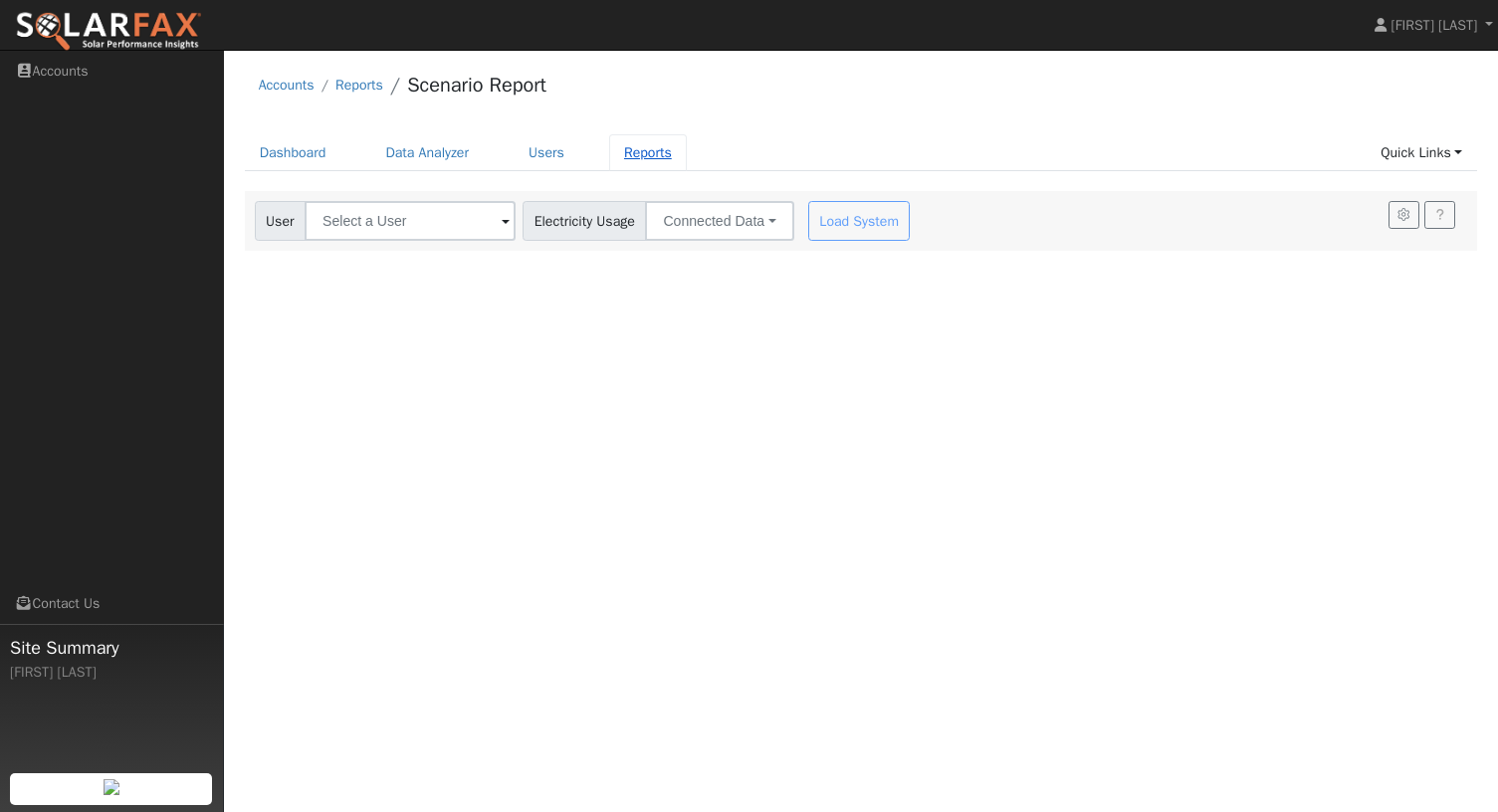 click on "Reports" at bounding box center (648, 152) 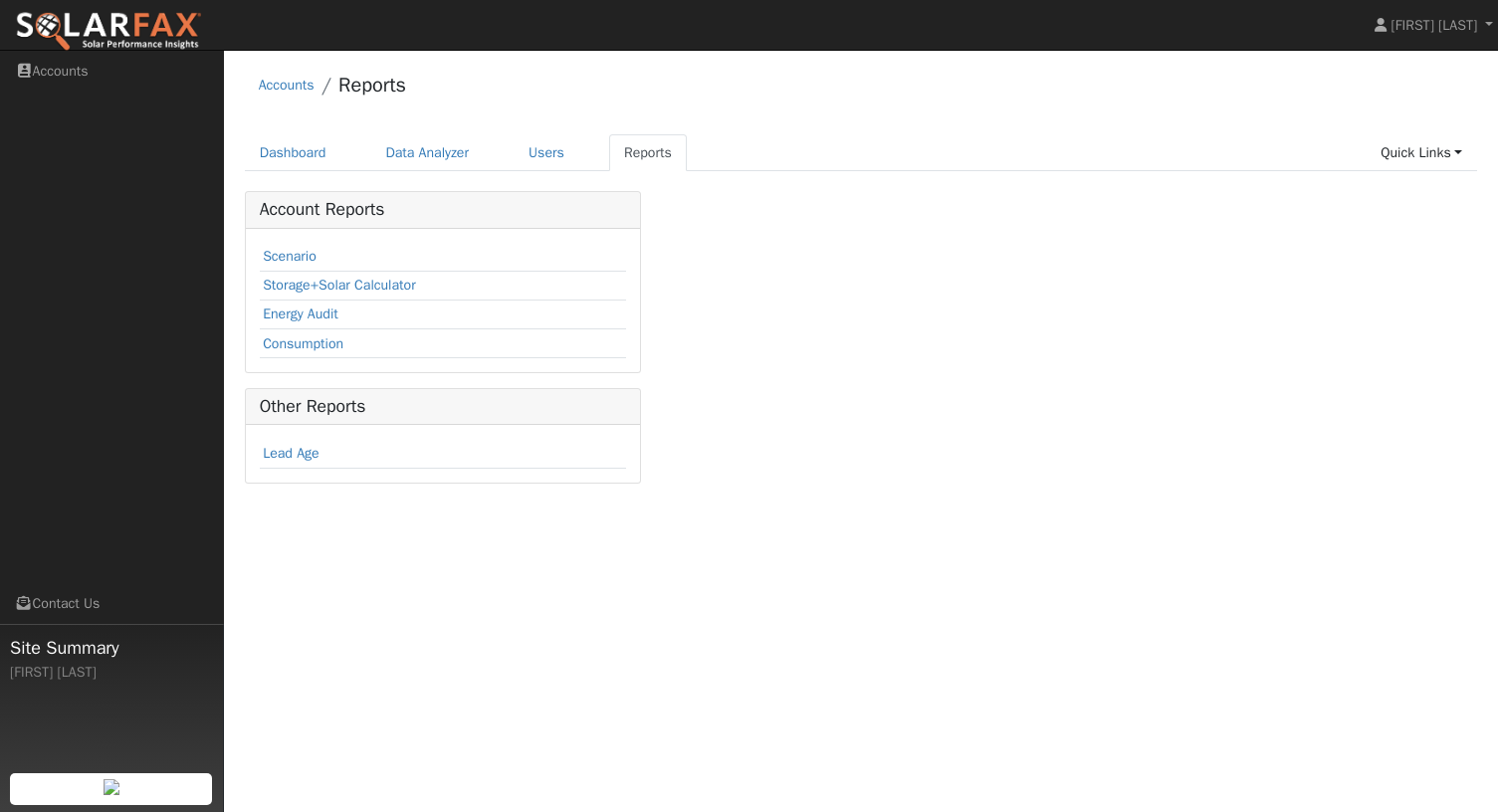scroll, scrollTop: 0, scrollLeft: 0, axis: both 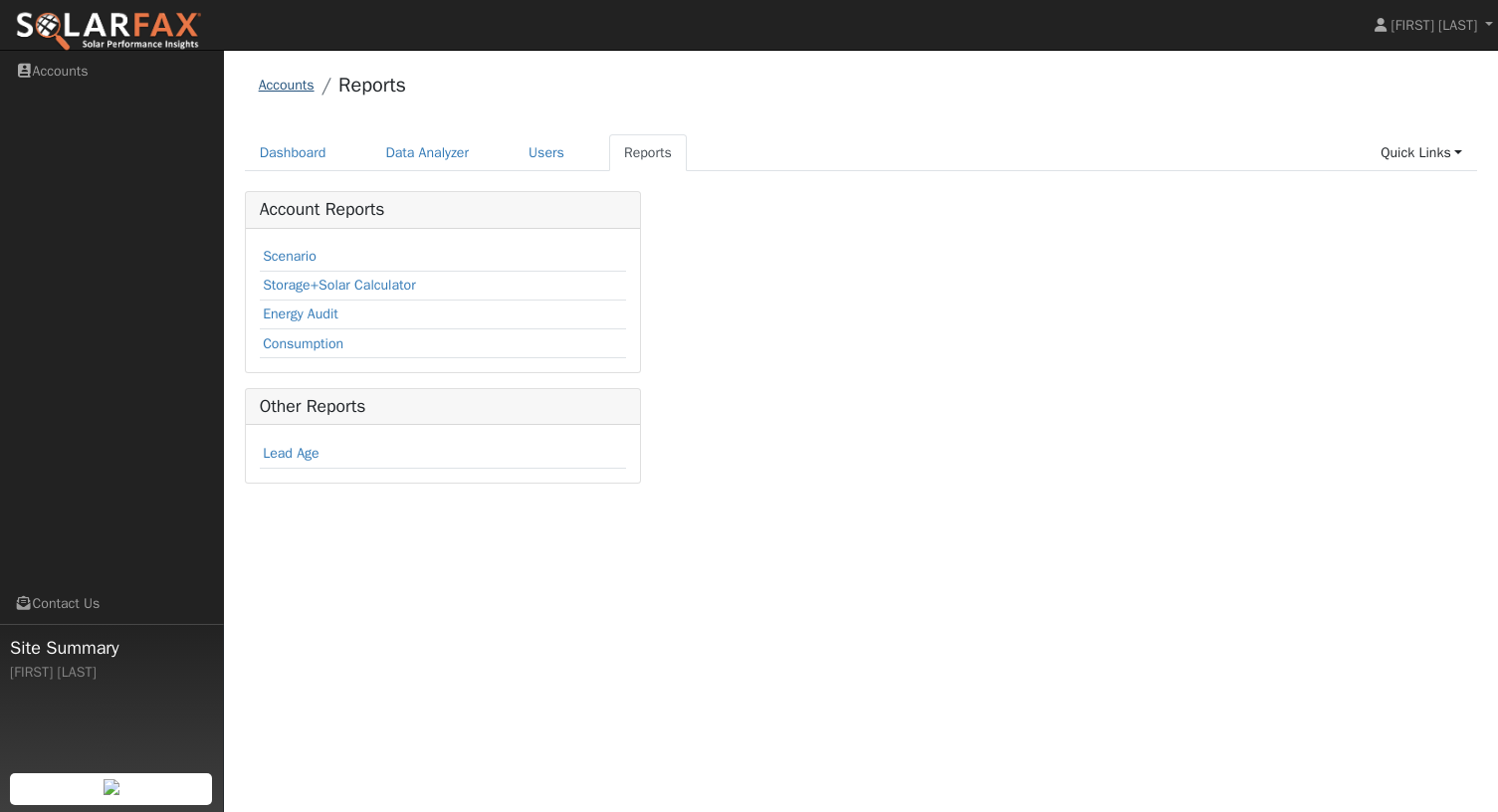 click on "Accounts" at bounding box center [287, 85] 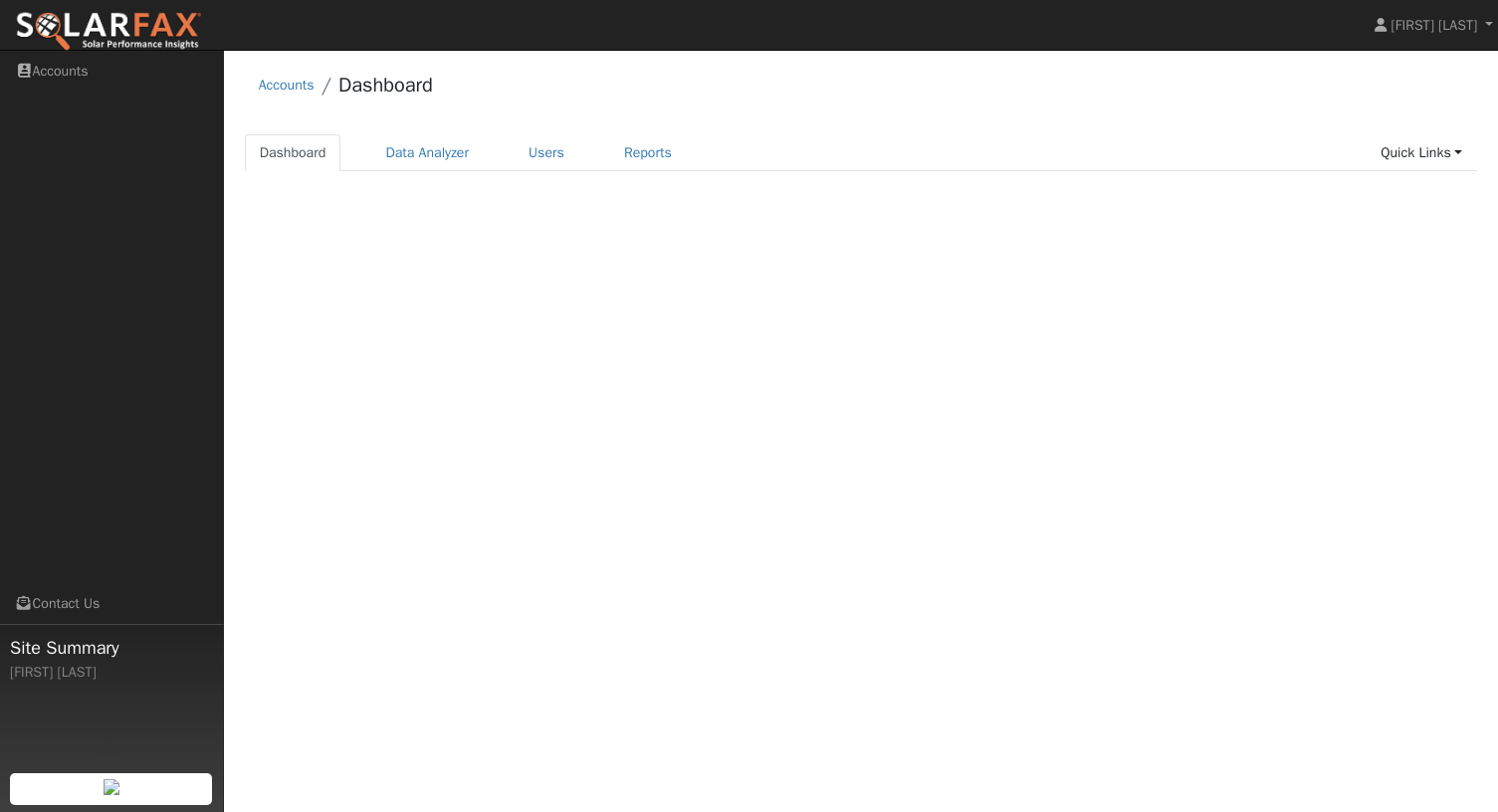 scroll, scrollTop: 0, scrollLeft: 0, axis: both 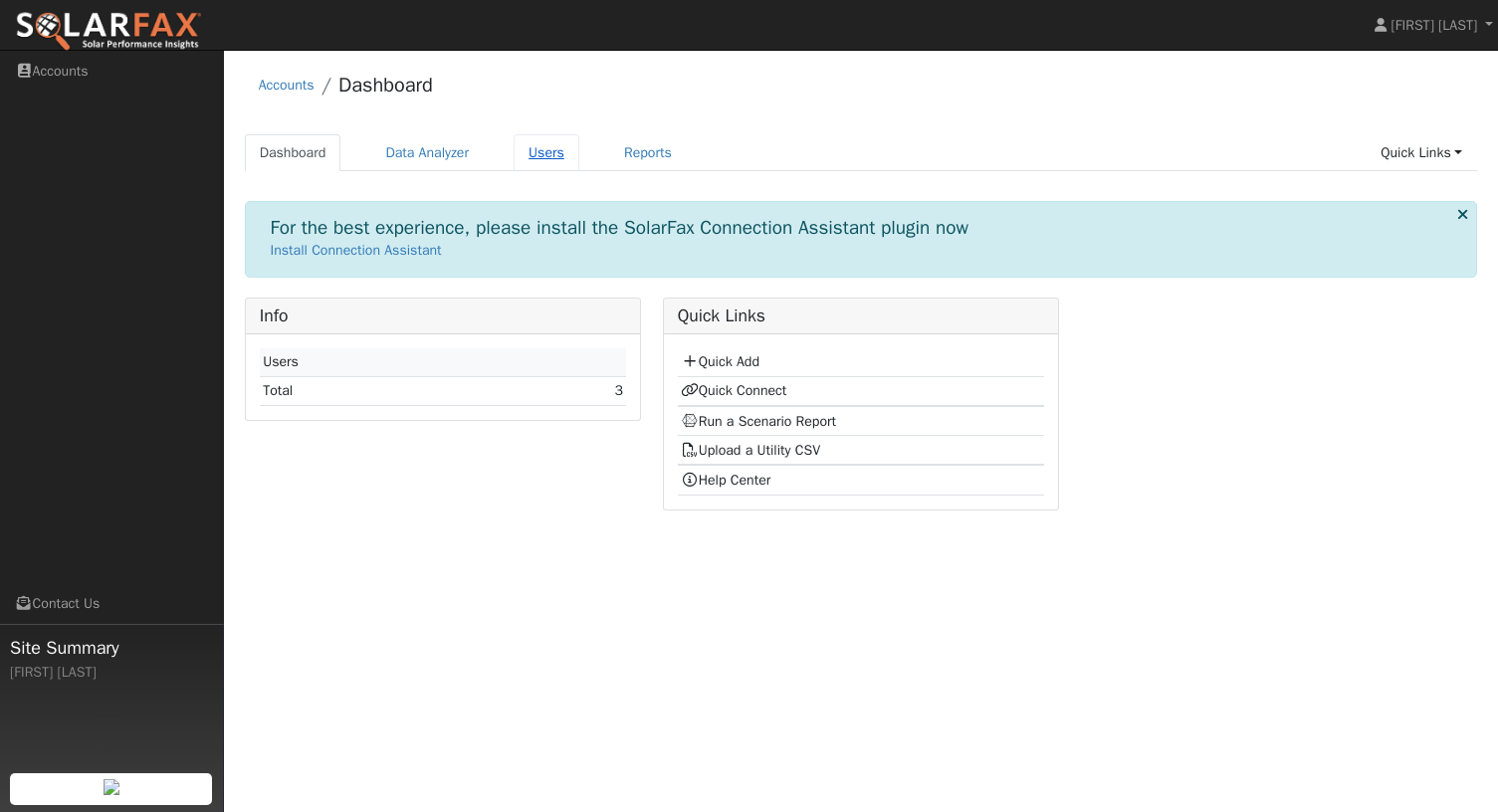 click on "Users" at bounding box center [546, 152] 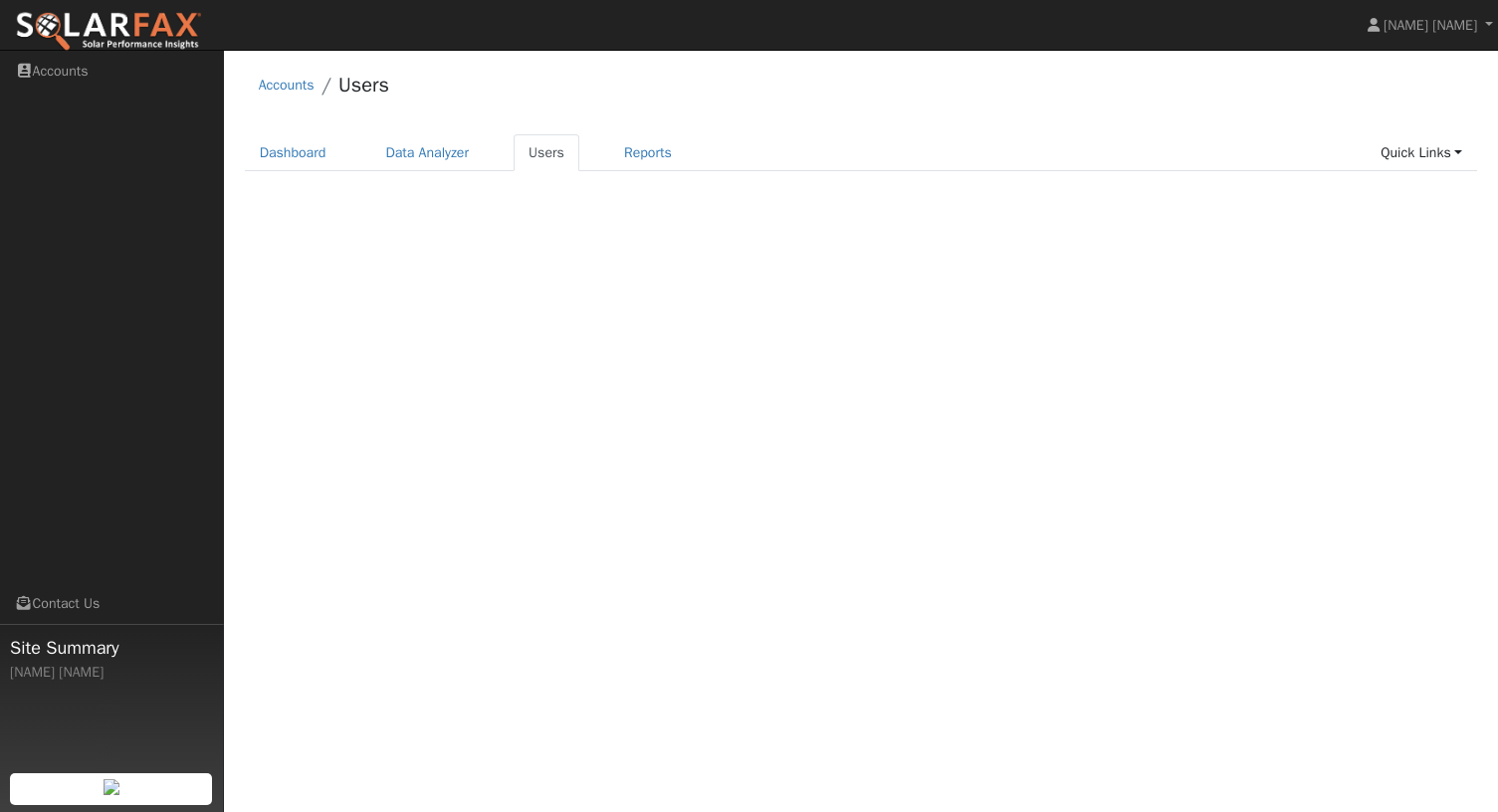 scroll, scrollTop: 0, scrollLeft: 0, axis: both 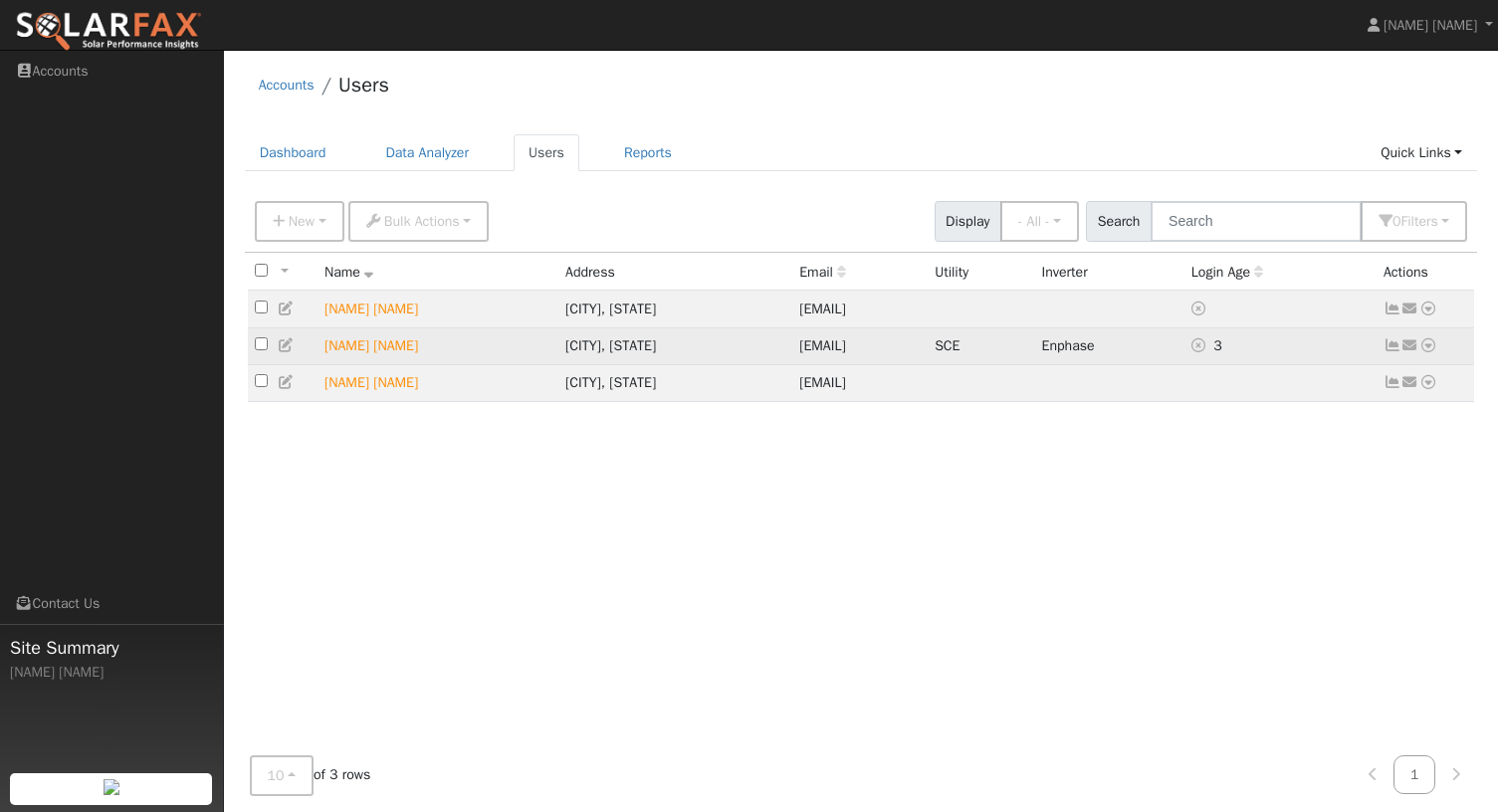 click at bounding box center (1428, 345) 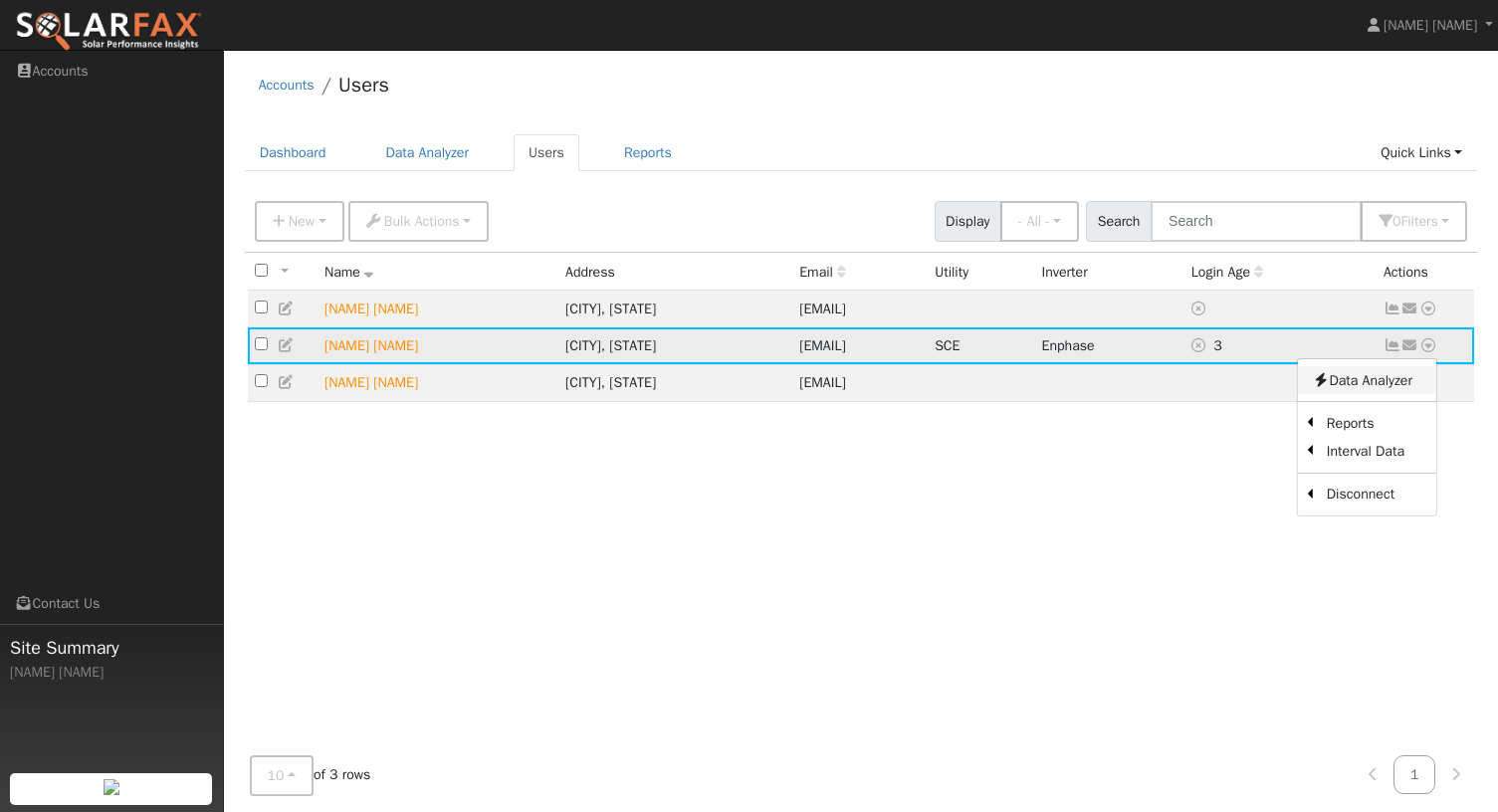 click on "Data Analyzer" at bounding box center [1367, 380] 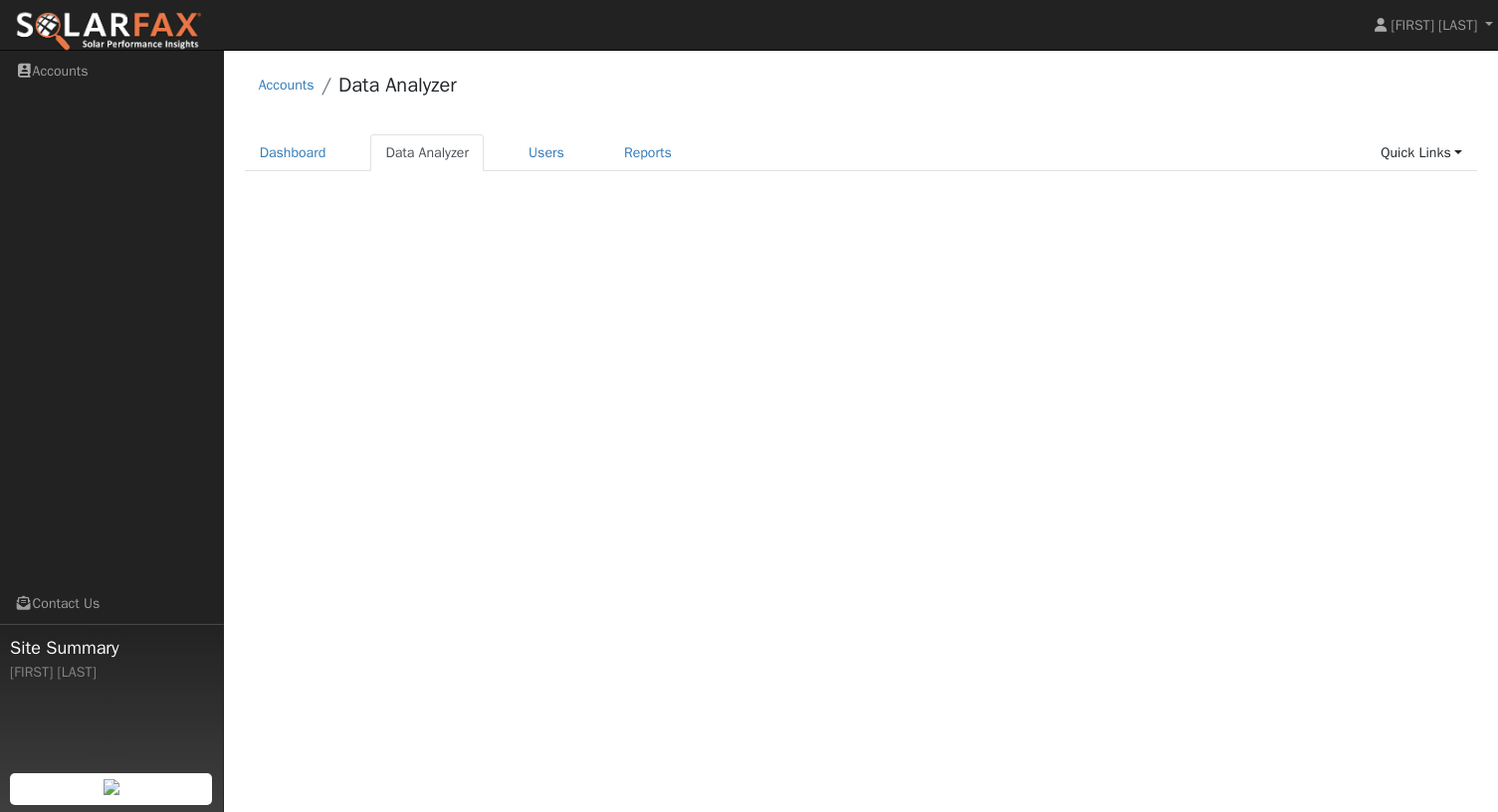 scroll, scrollTop: 0, scrollLeft: 0, axis: both 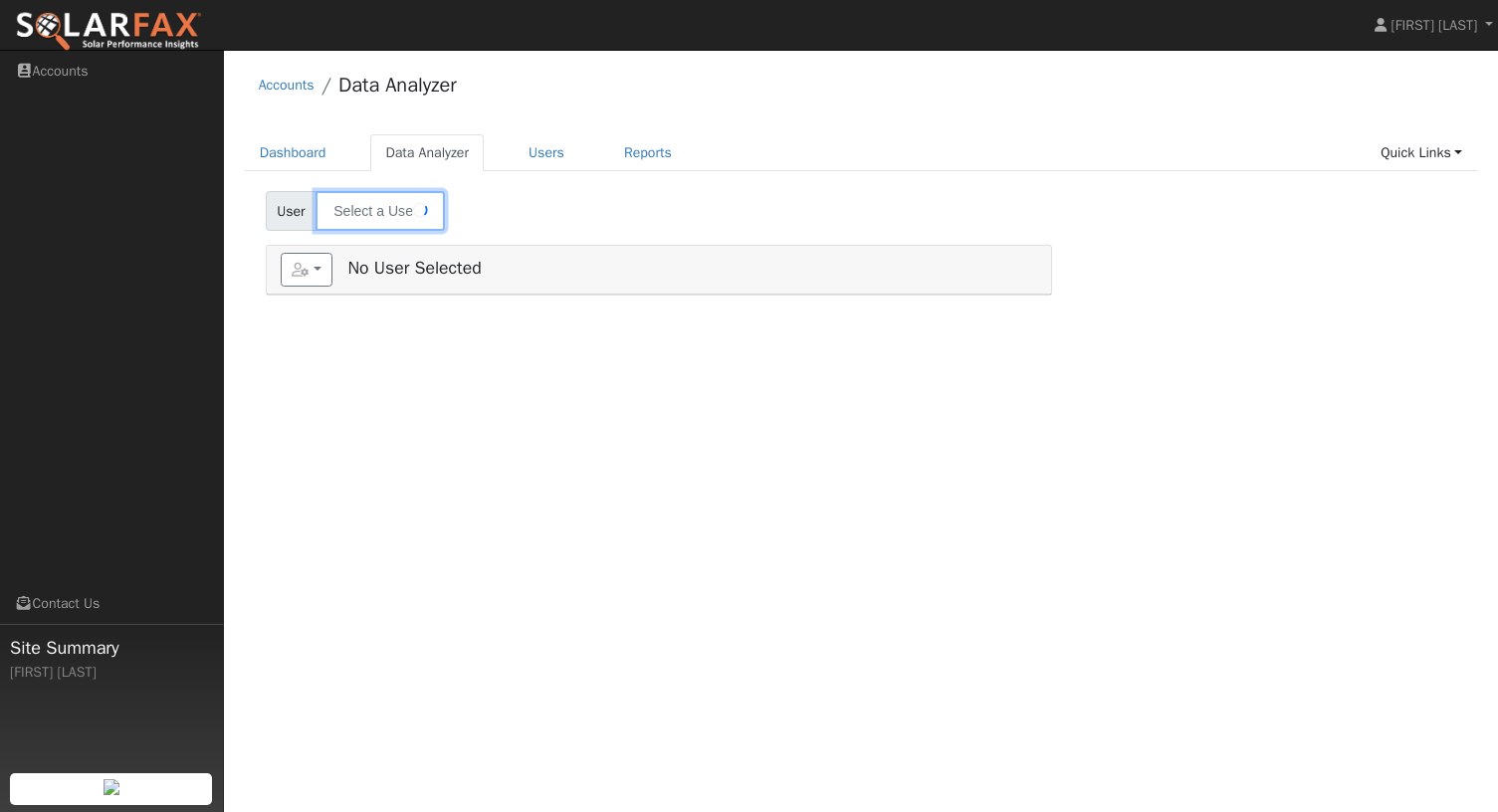 type on "[FIRST] [LAST]" 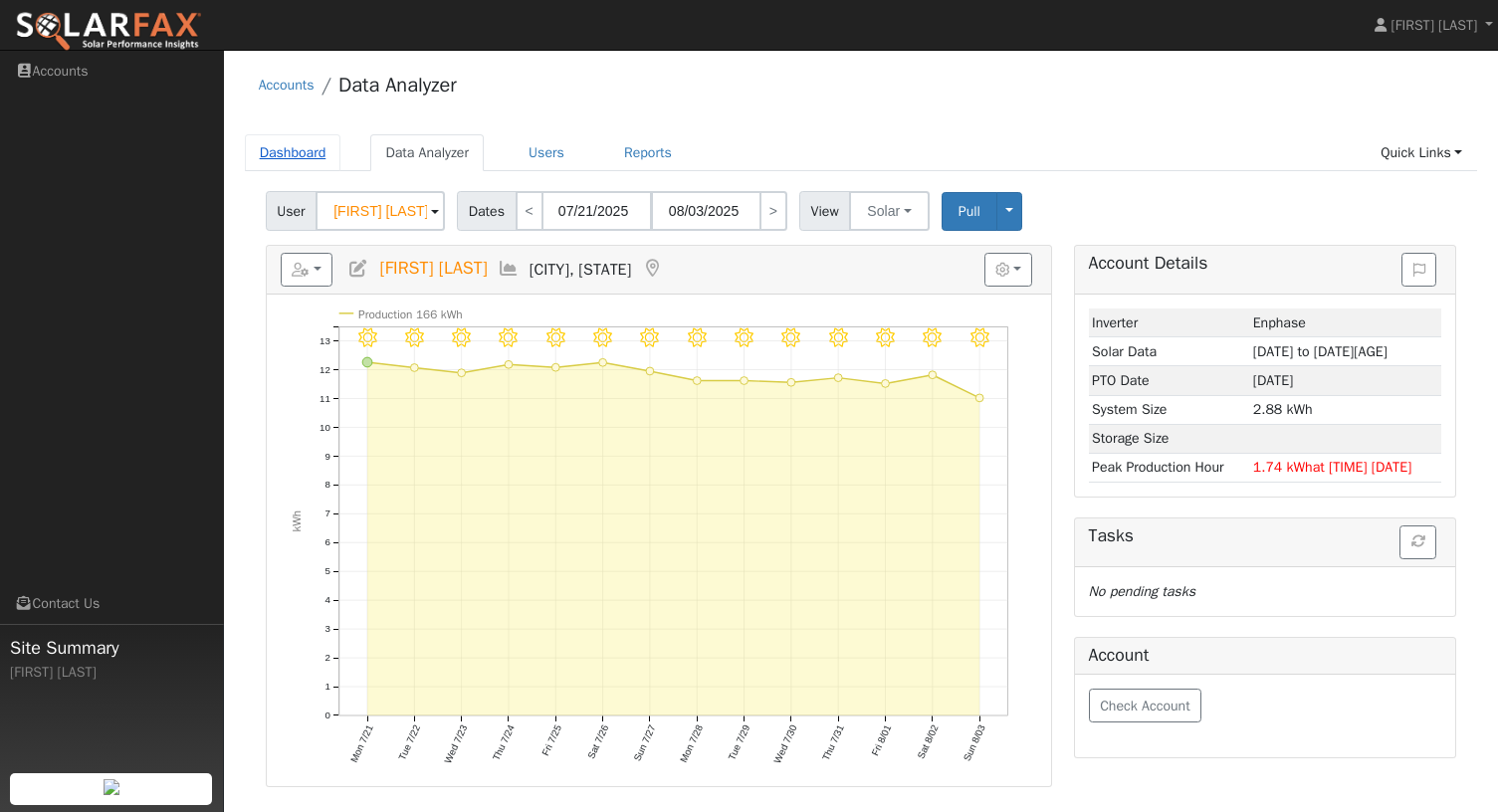 click on "Dashboard" at bounding box center [293, 152] 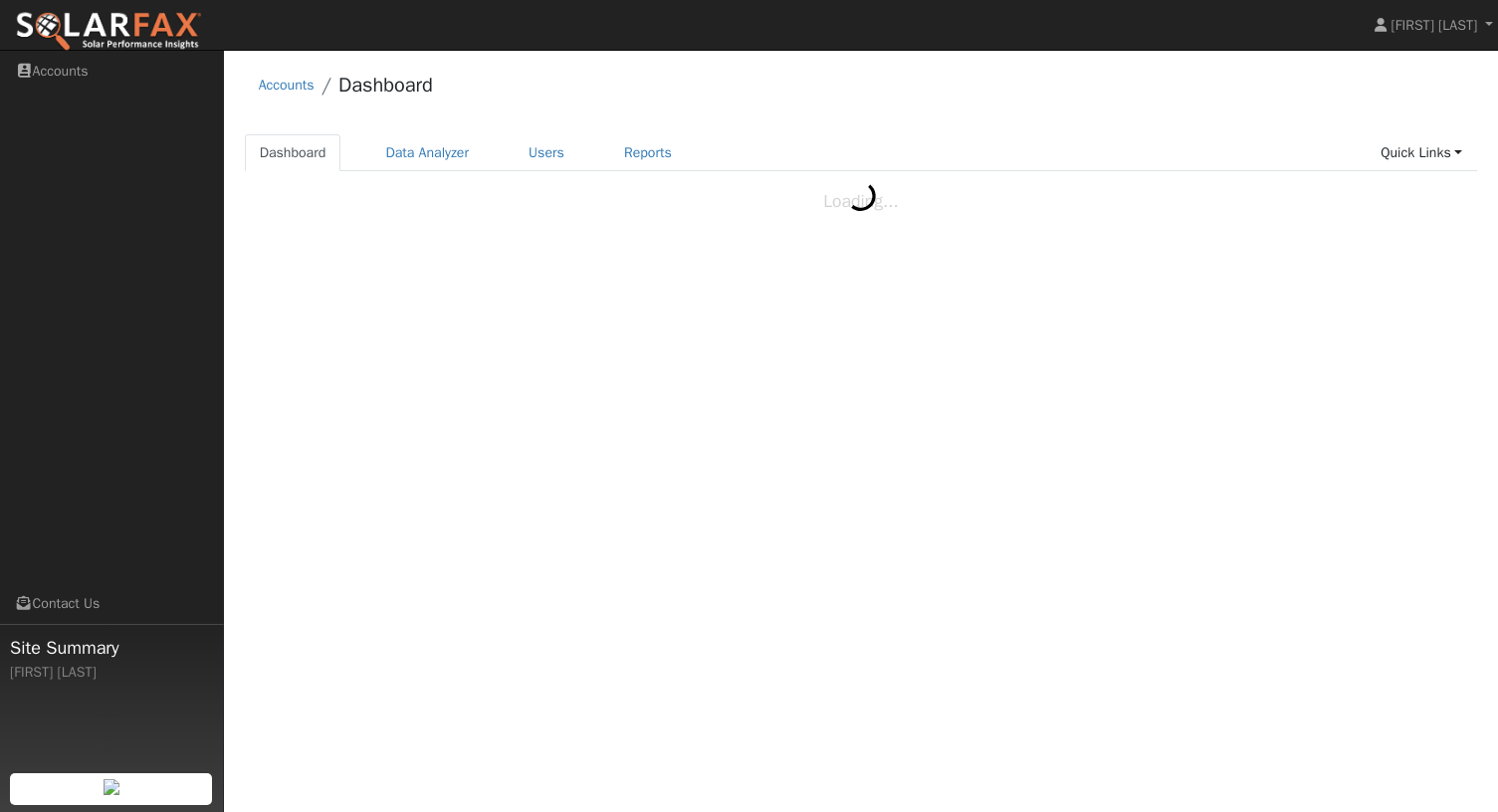 scroll, scrollTop: 0, scrollLeft: 0, axis: both 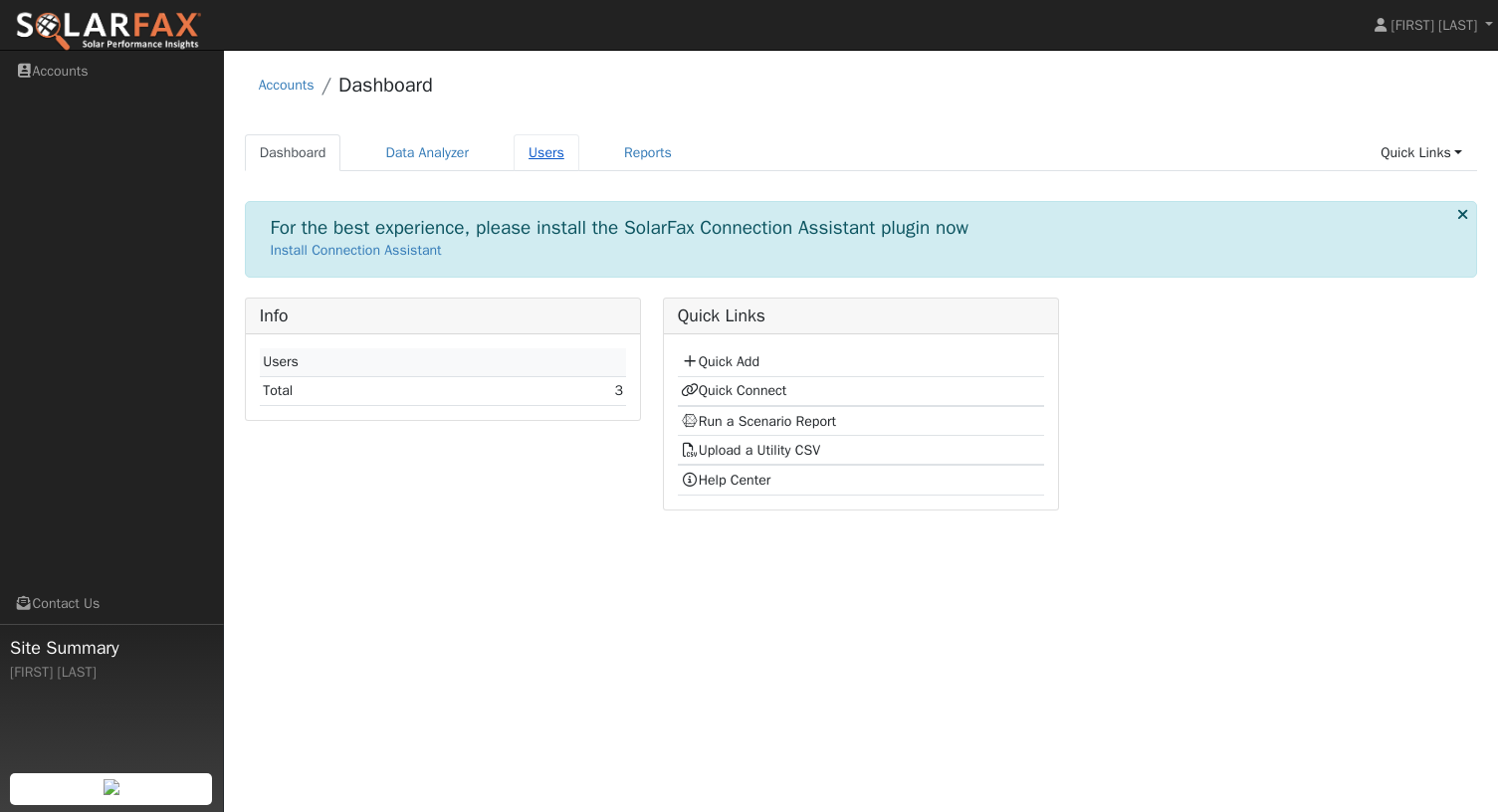 click on "Users" at bounding box center [546, 152] 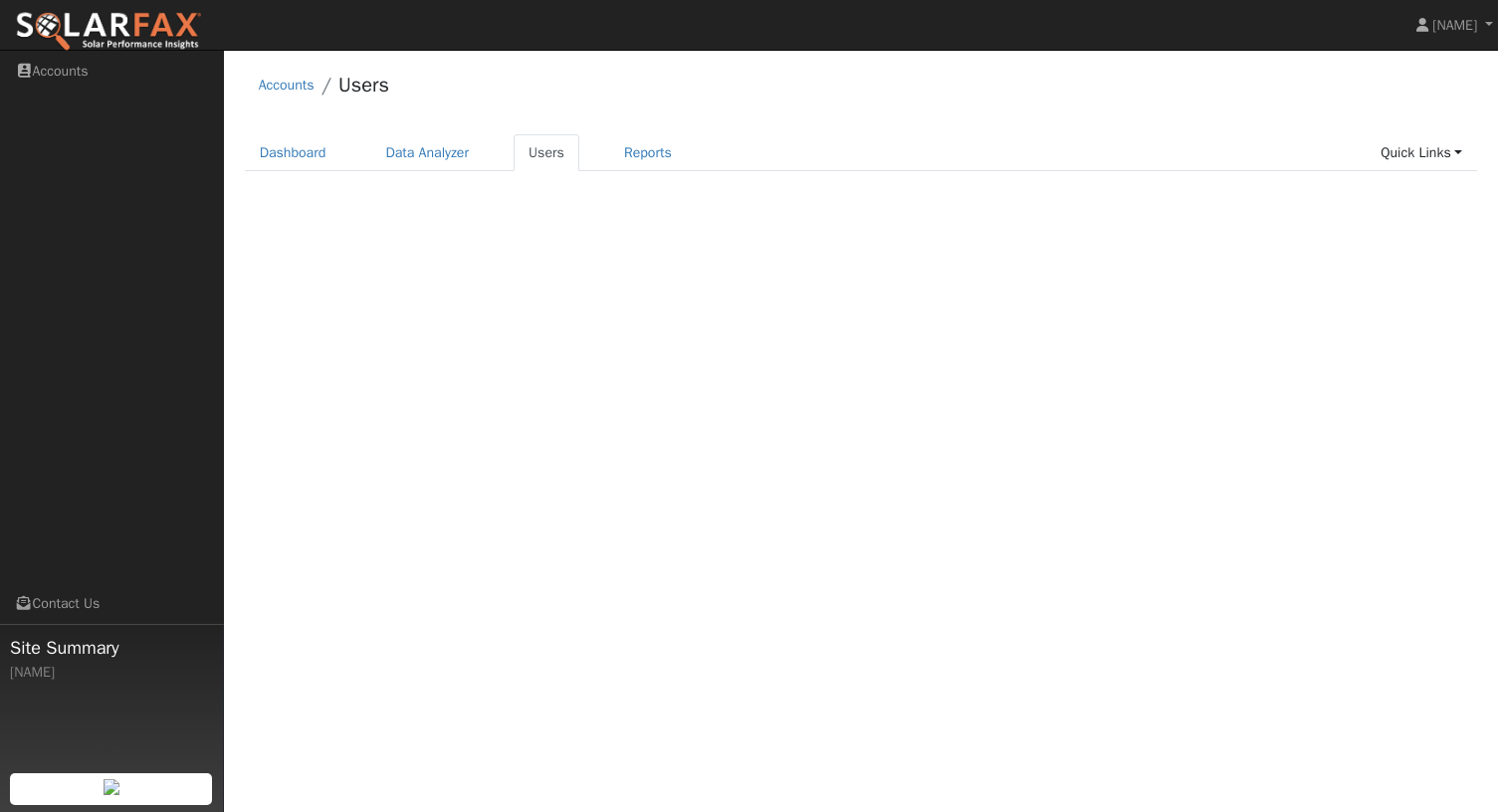 scroll, scrollTop: 0, scrollLeft: 0, axis: both 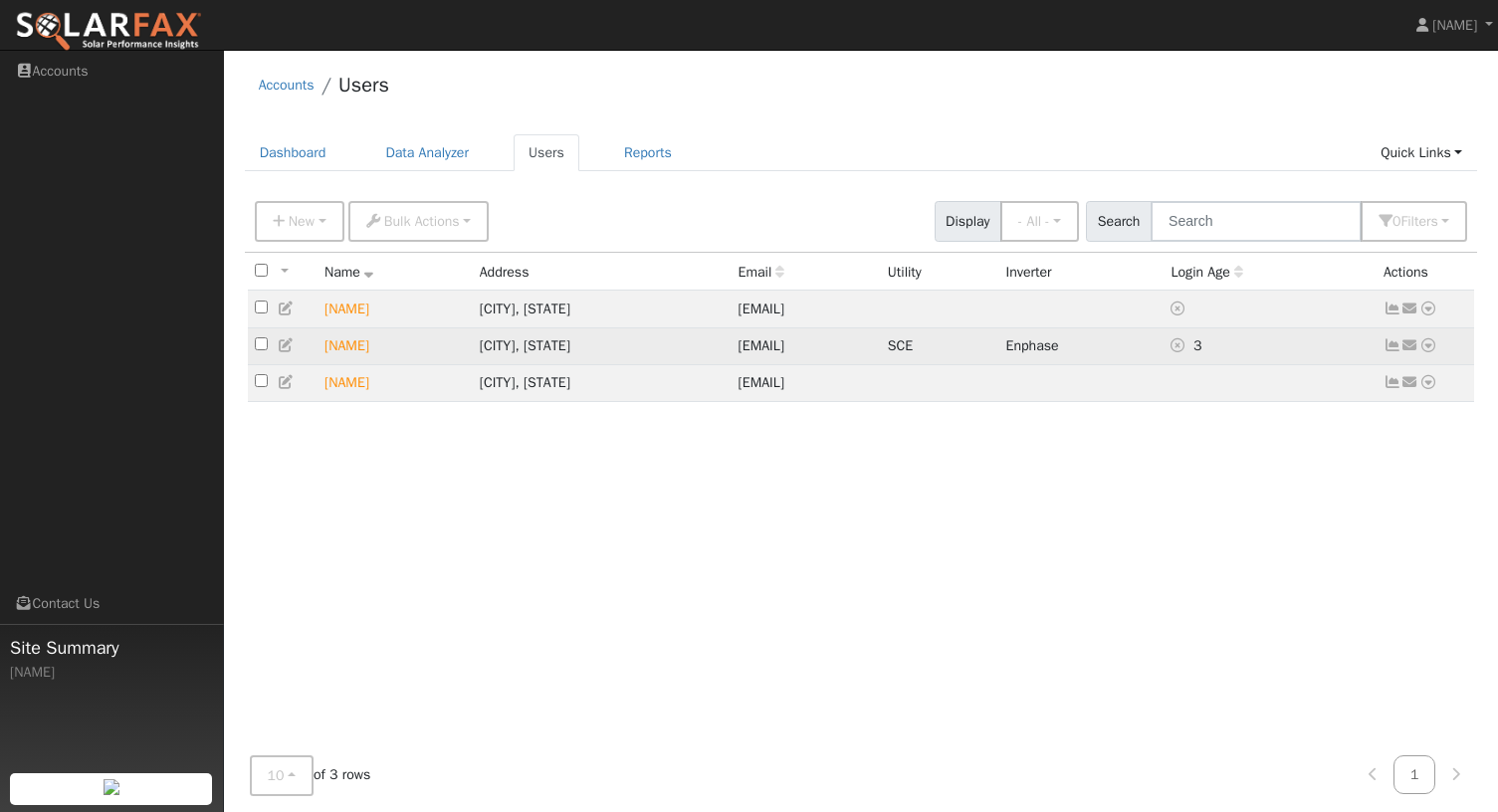 click at bounding box center [1428, 345] 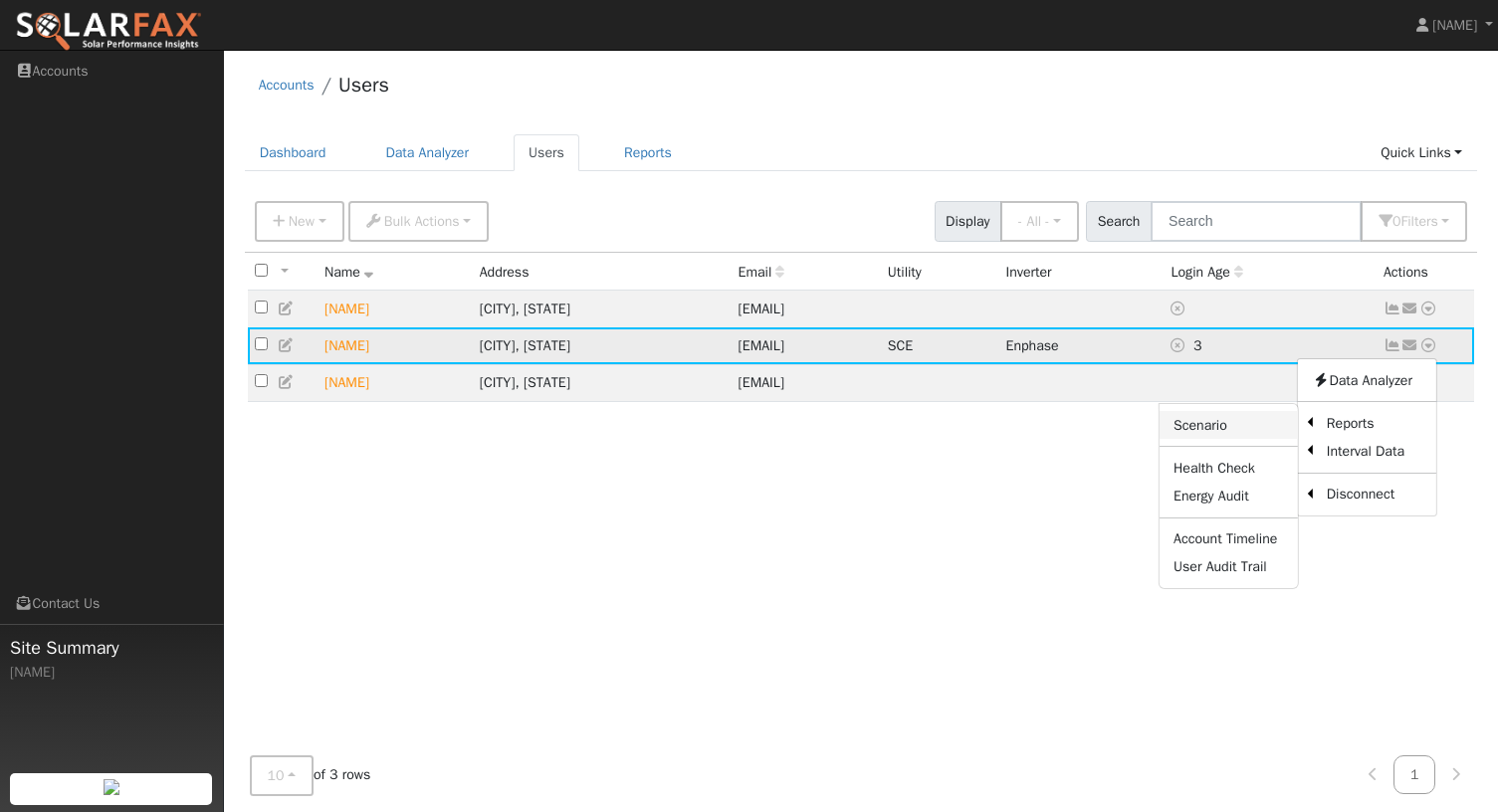 click on "Scenario" at bounding box center (1228, 425) 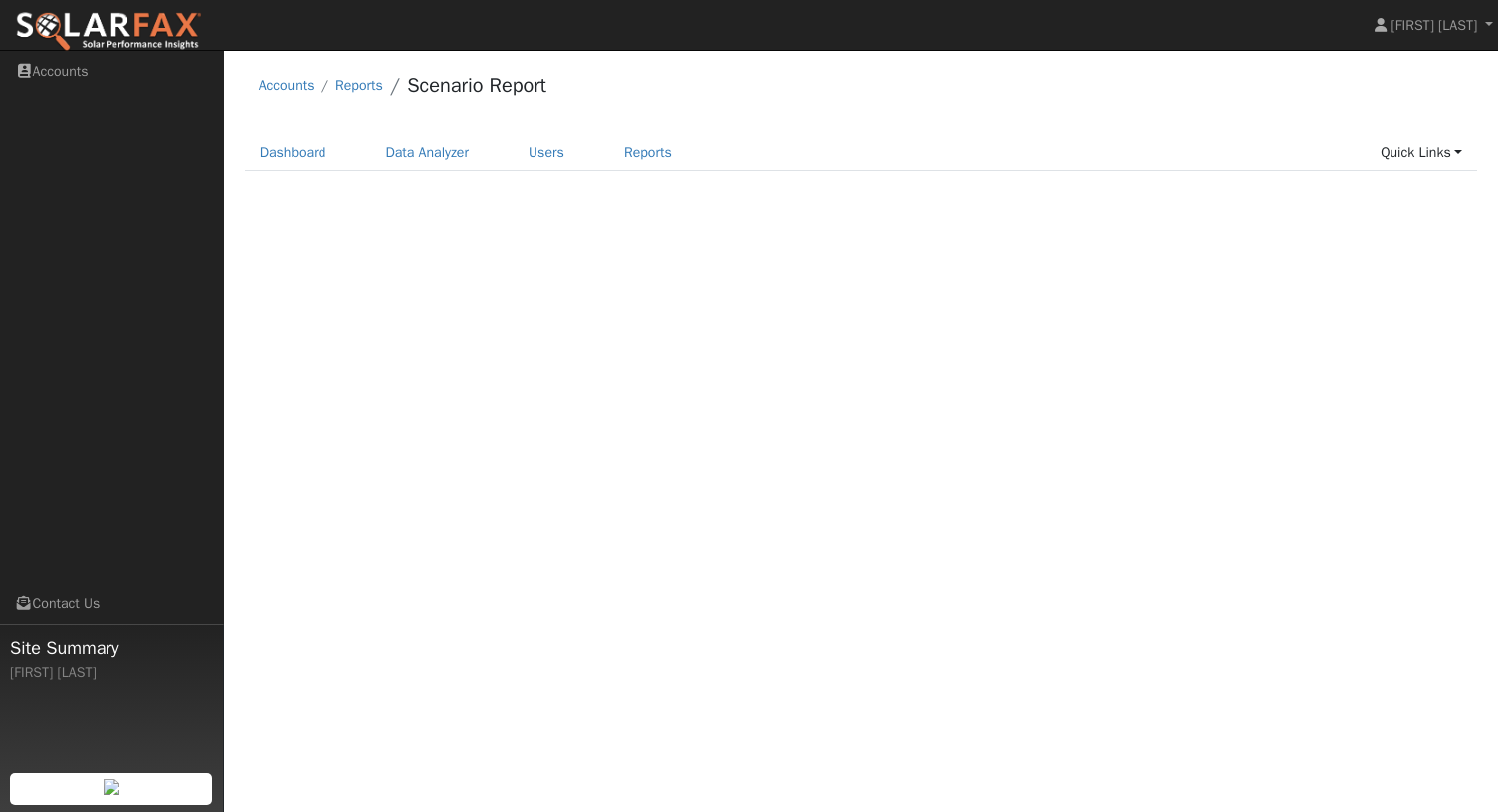 scroll, scrollTop: 0, scrollLeft: 0, axis: both 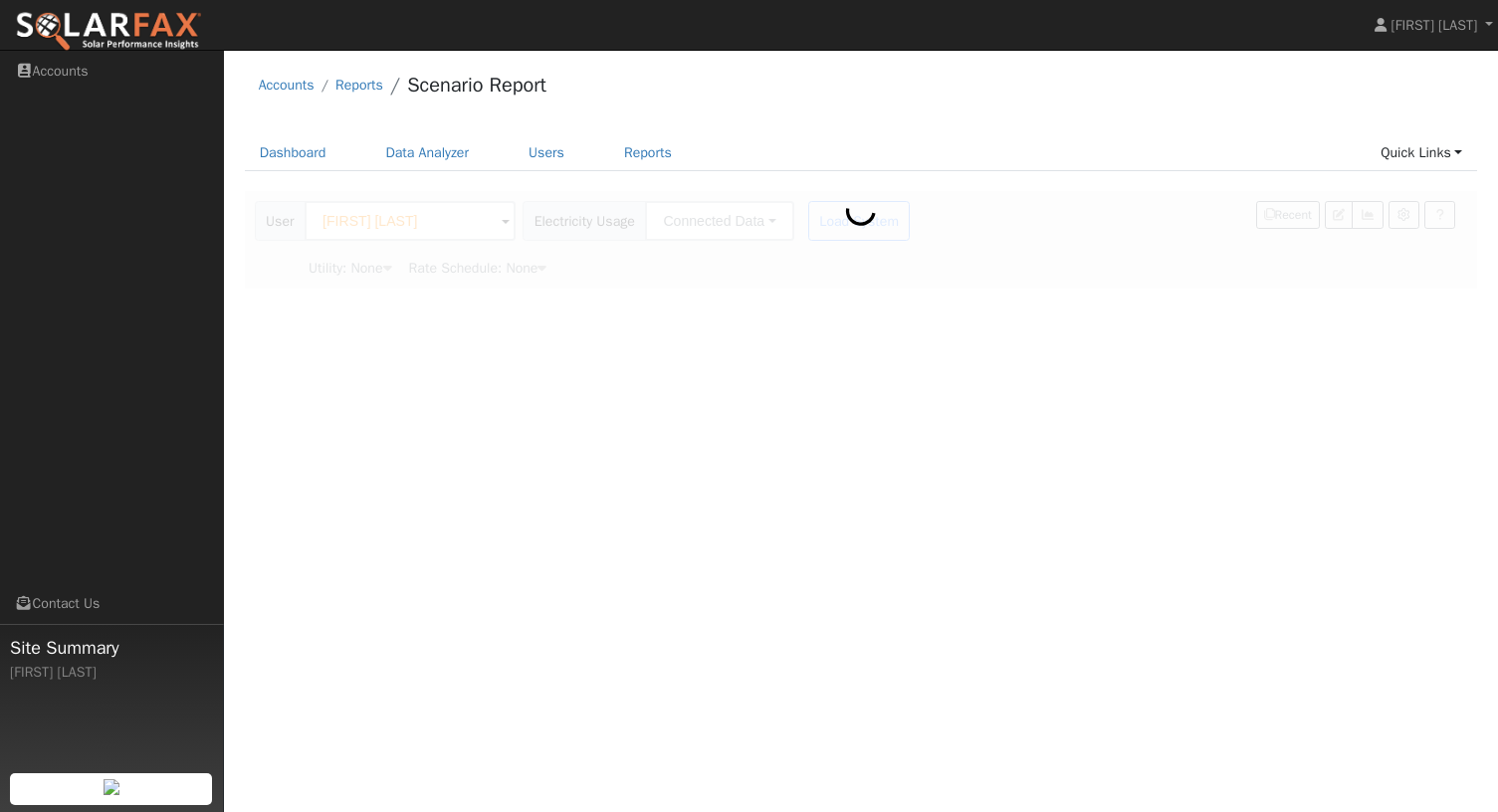 type on "Southern California Edison" 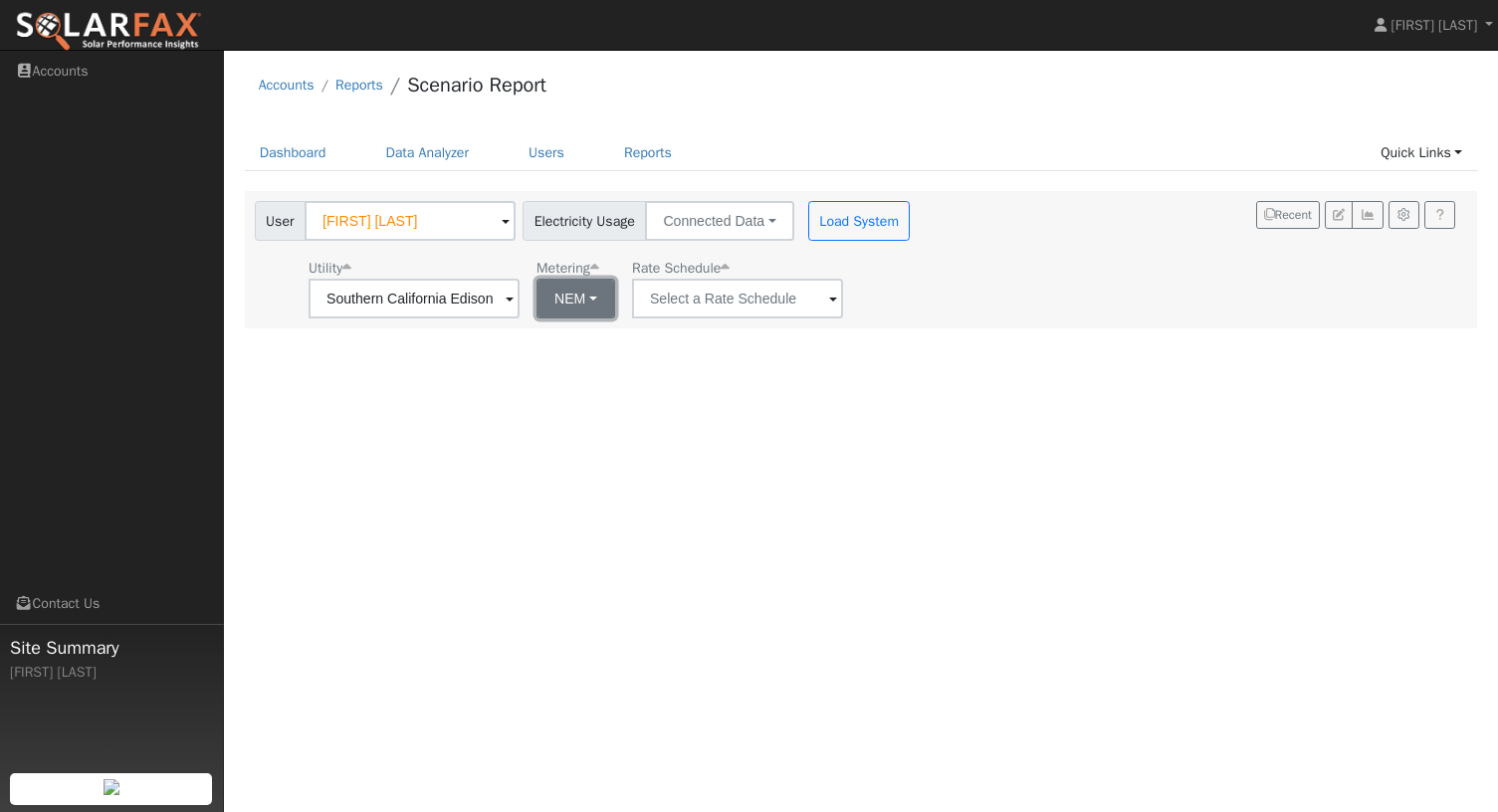 click on "NEM" at bounding box center [575, 299] 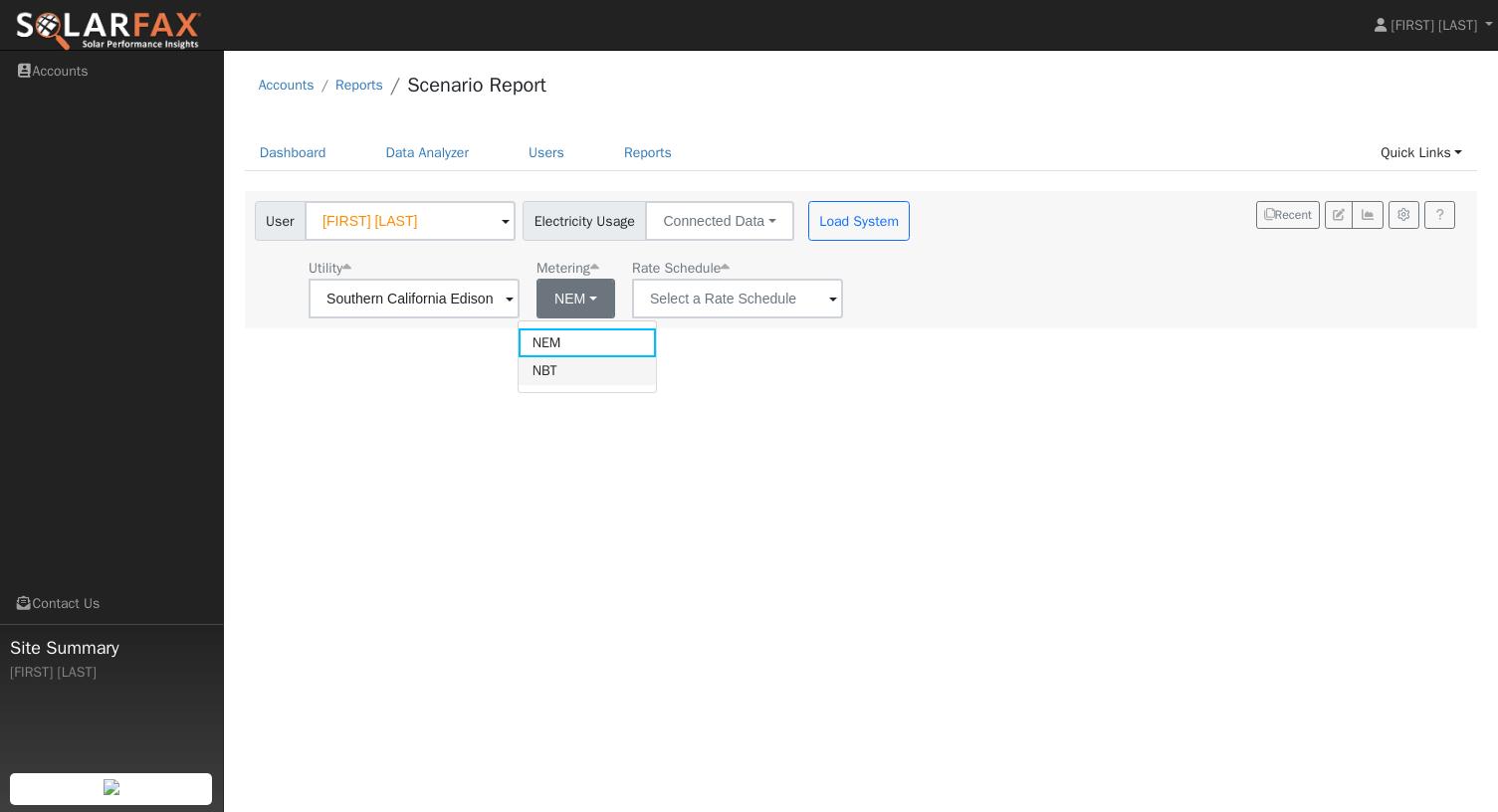 click on "NBT" at bounding box center [587, 371] 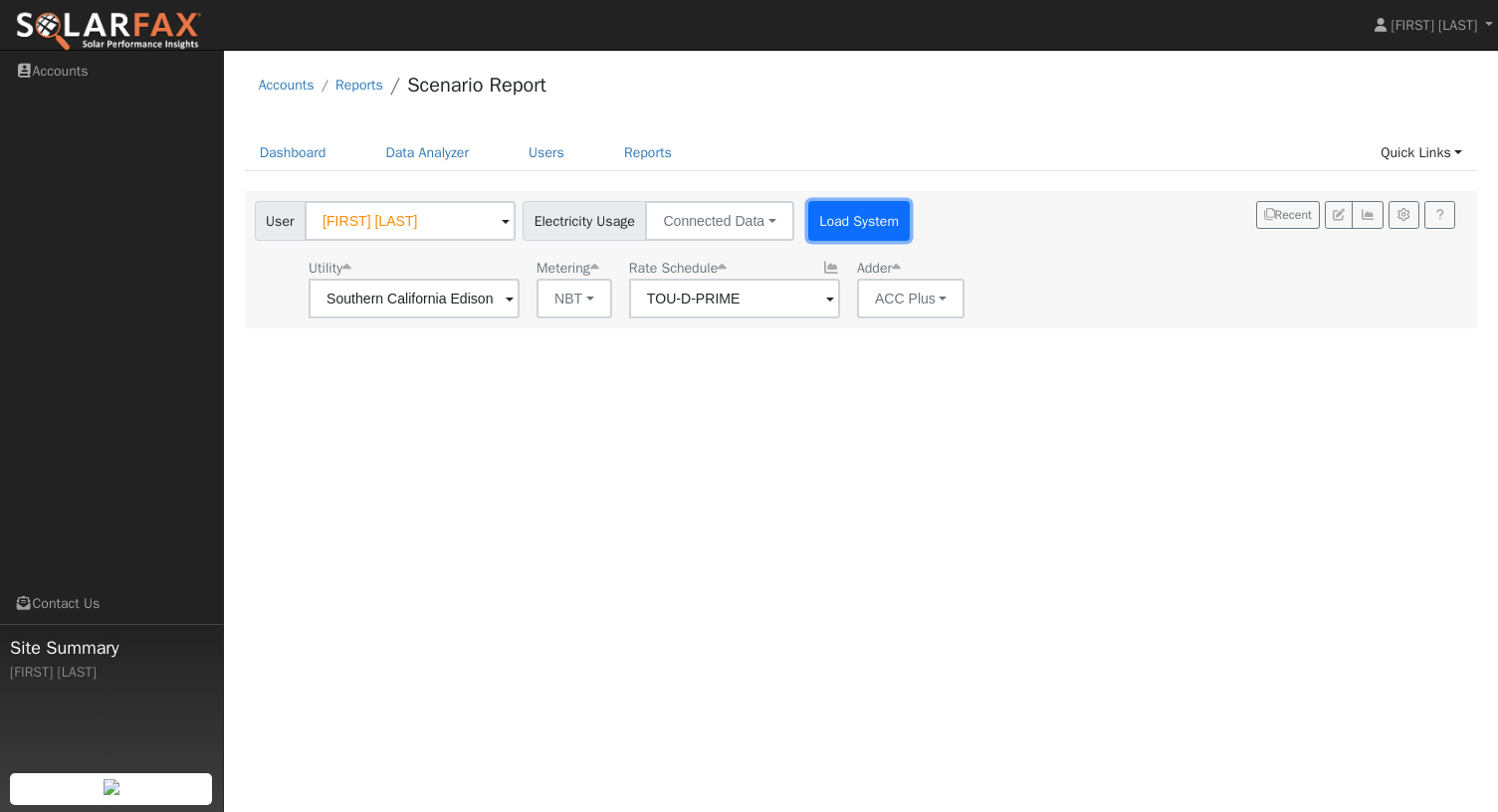 click on "Load System" at bounding box center [859, 221] 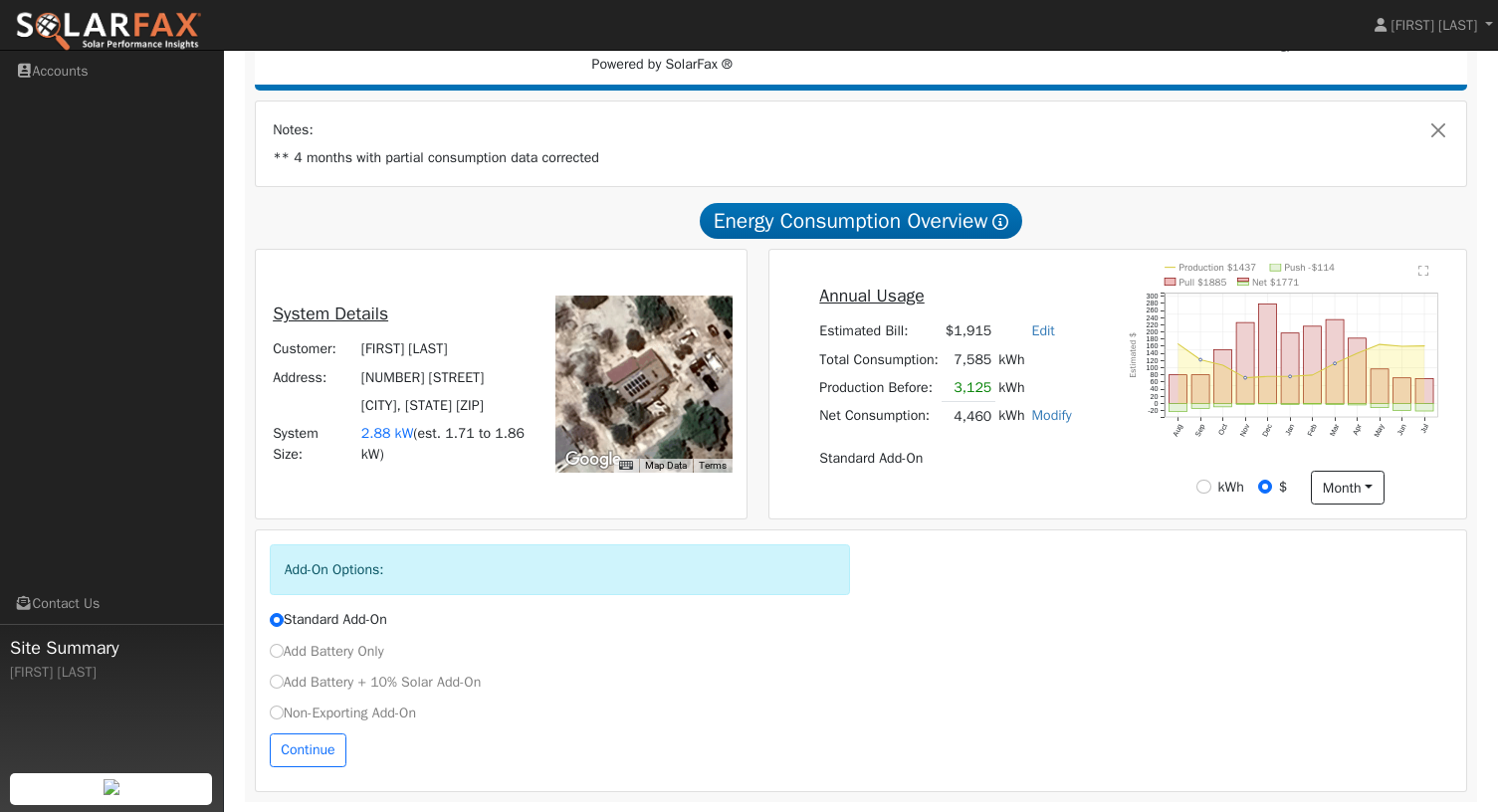 scroll, scrollTop: 274, scrollLeft: 0, axis: vertical 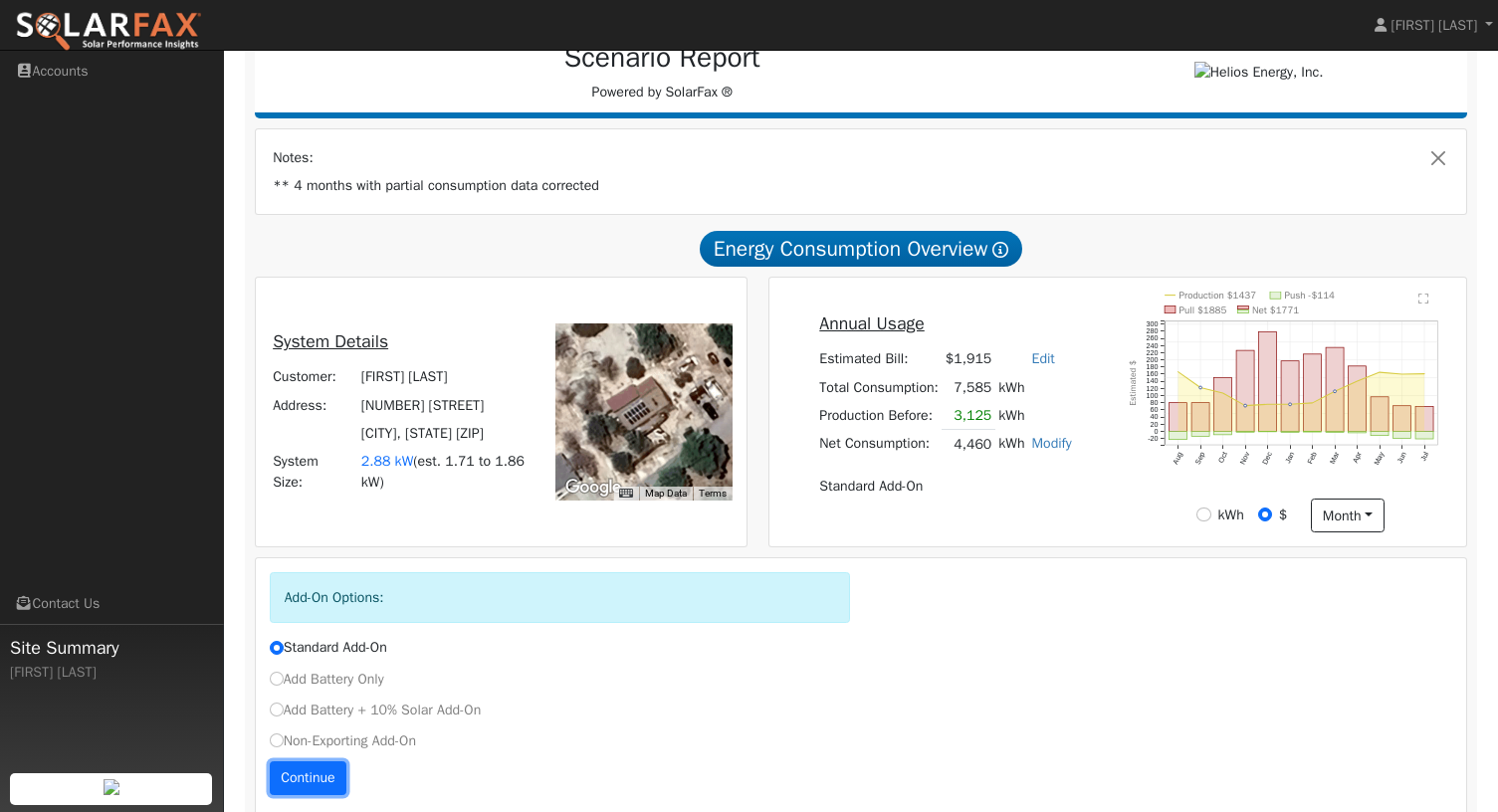 click on "Continue" at bounding box center (309, 778) 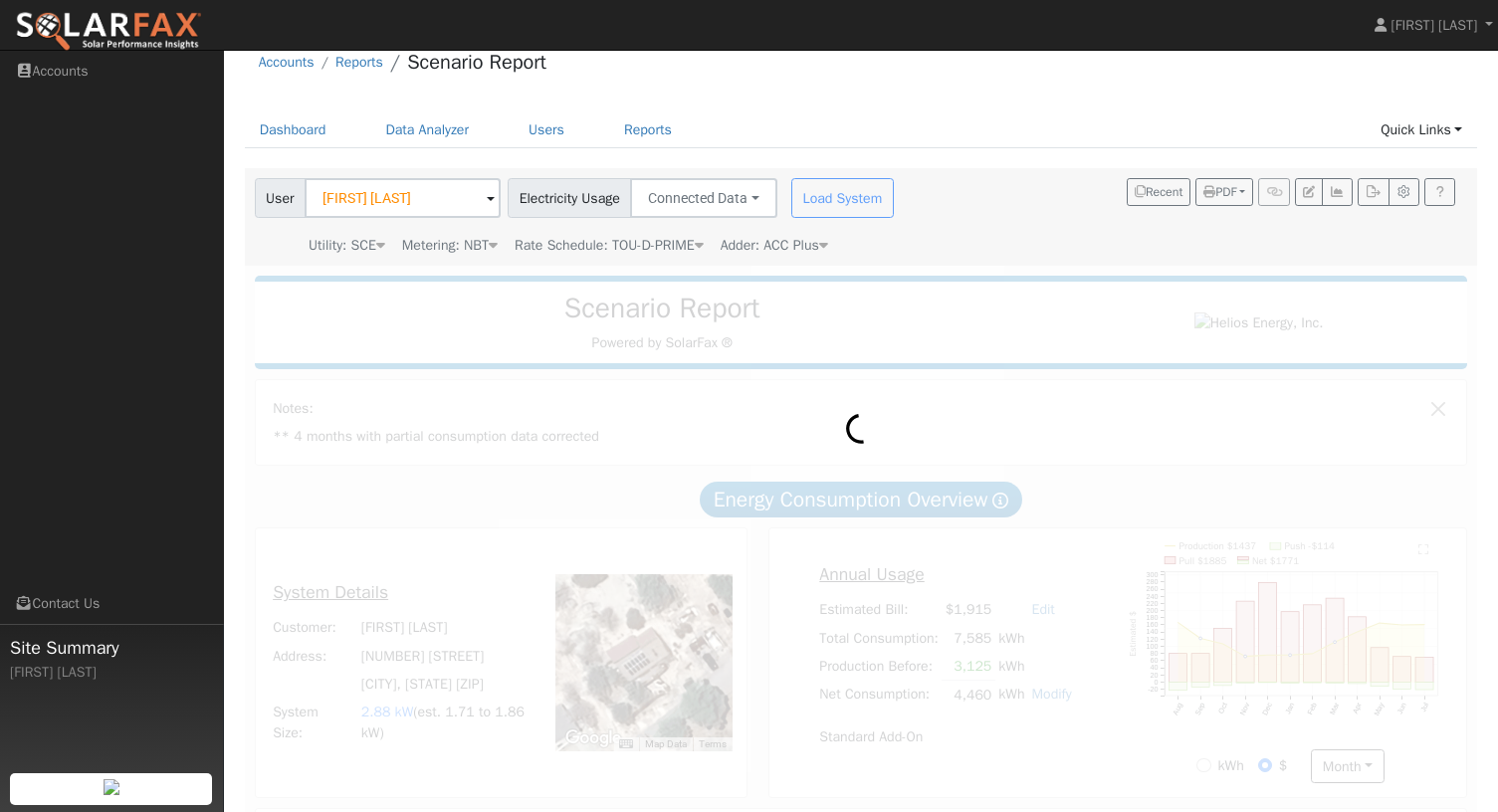 scroll, scrollTop: 0, scrollLeft: 0, axis: both 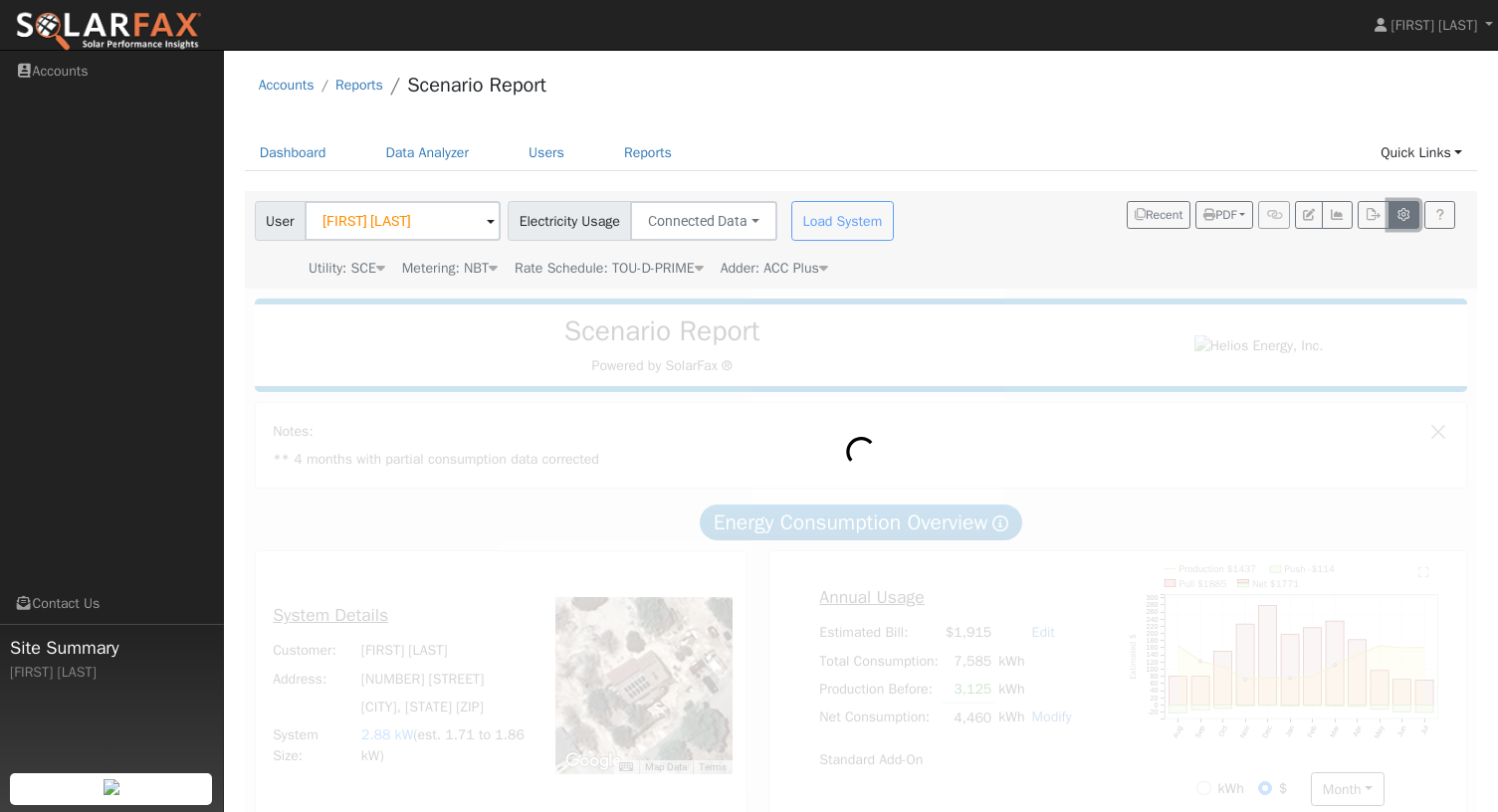 click at bounding box center [1403, 215] 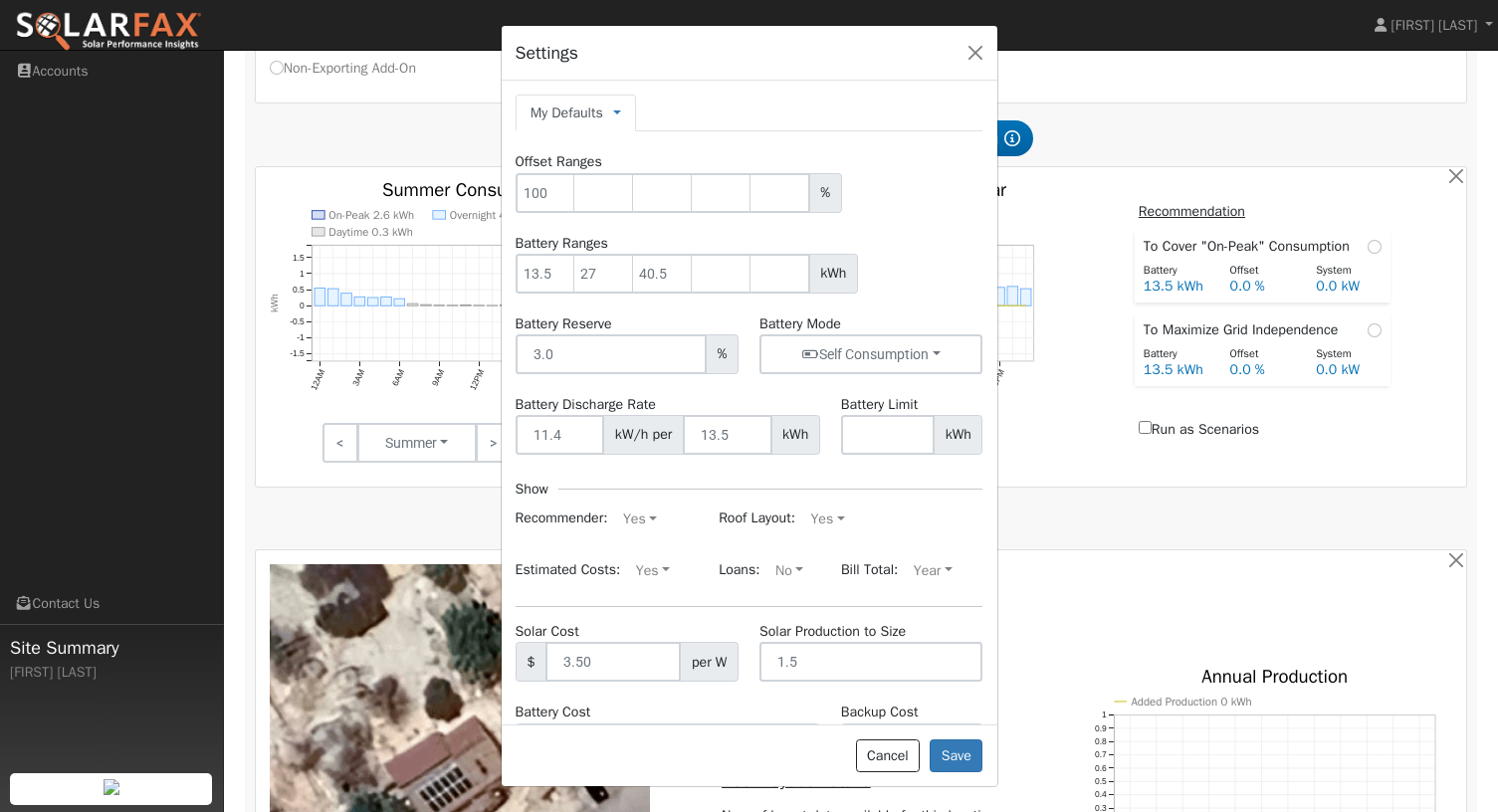 scroll, scrollTop: 1012, scrollLeft: 0, axis: vertical 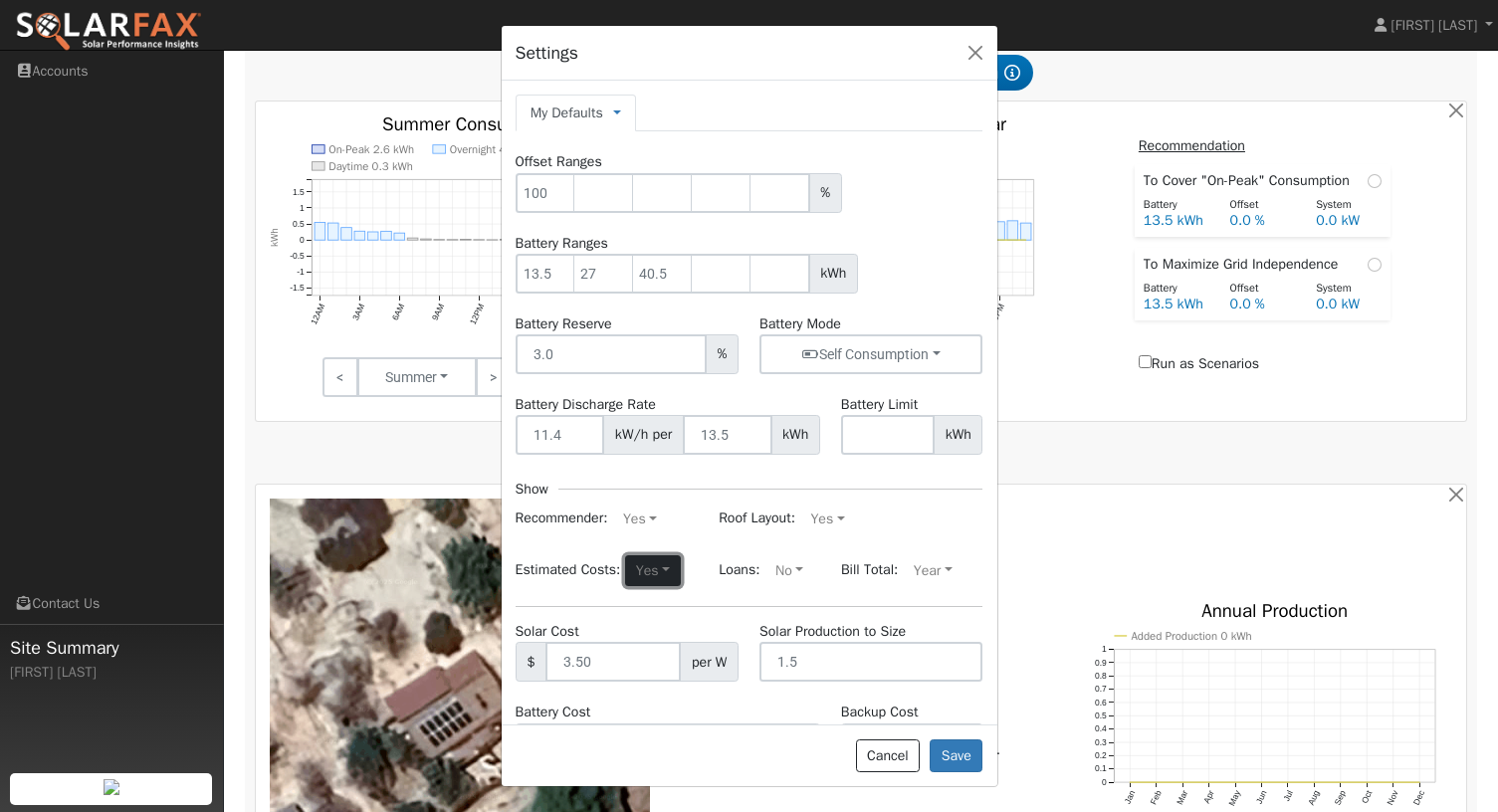 click on "Yes" at bounding box center (652, 571) 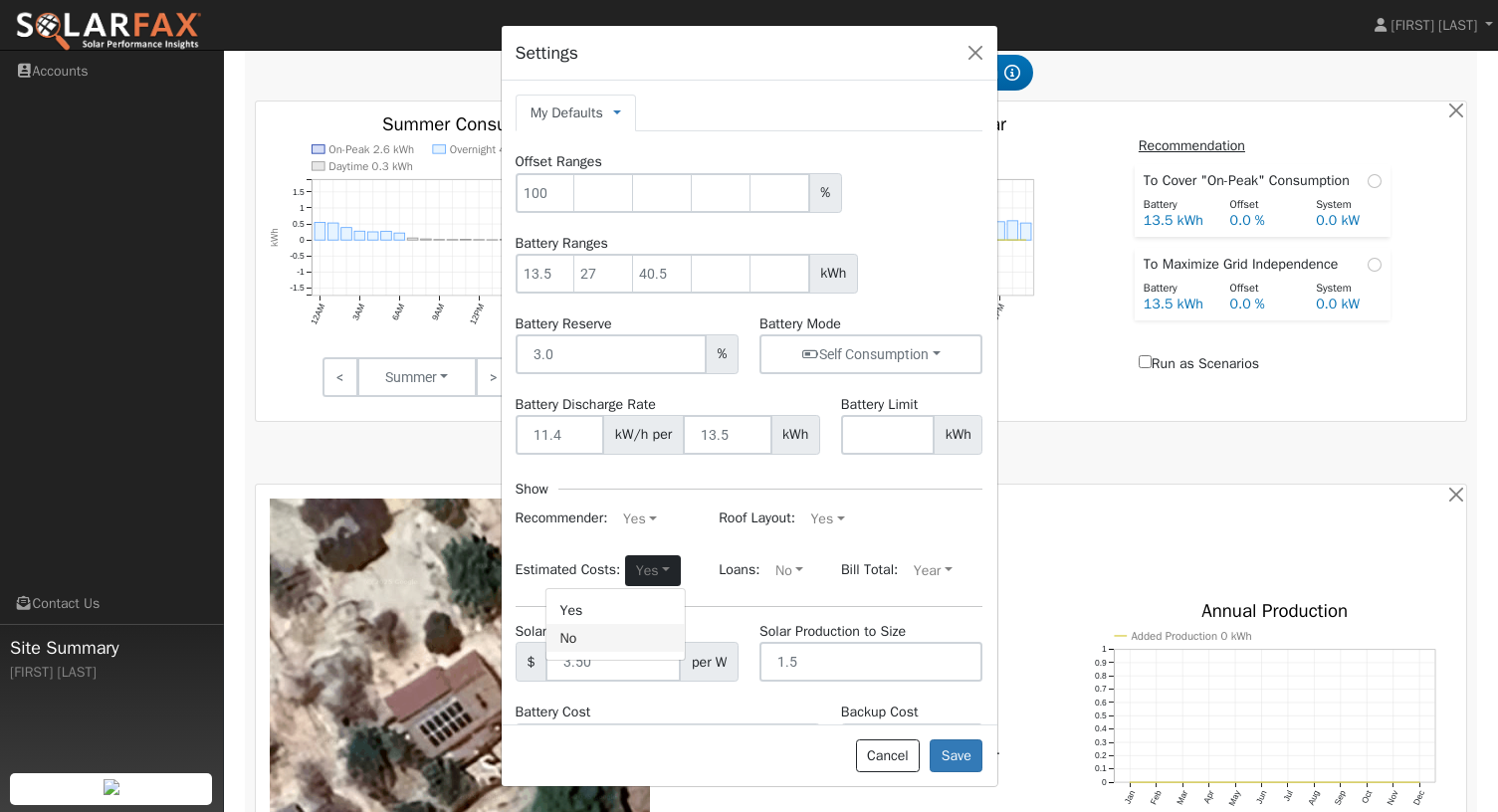 click on "No" at bounding box center (615, 638) 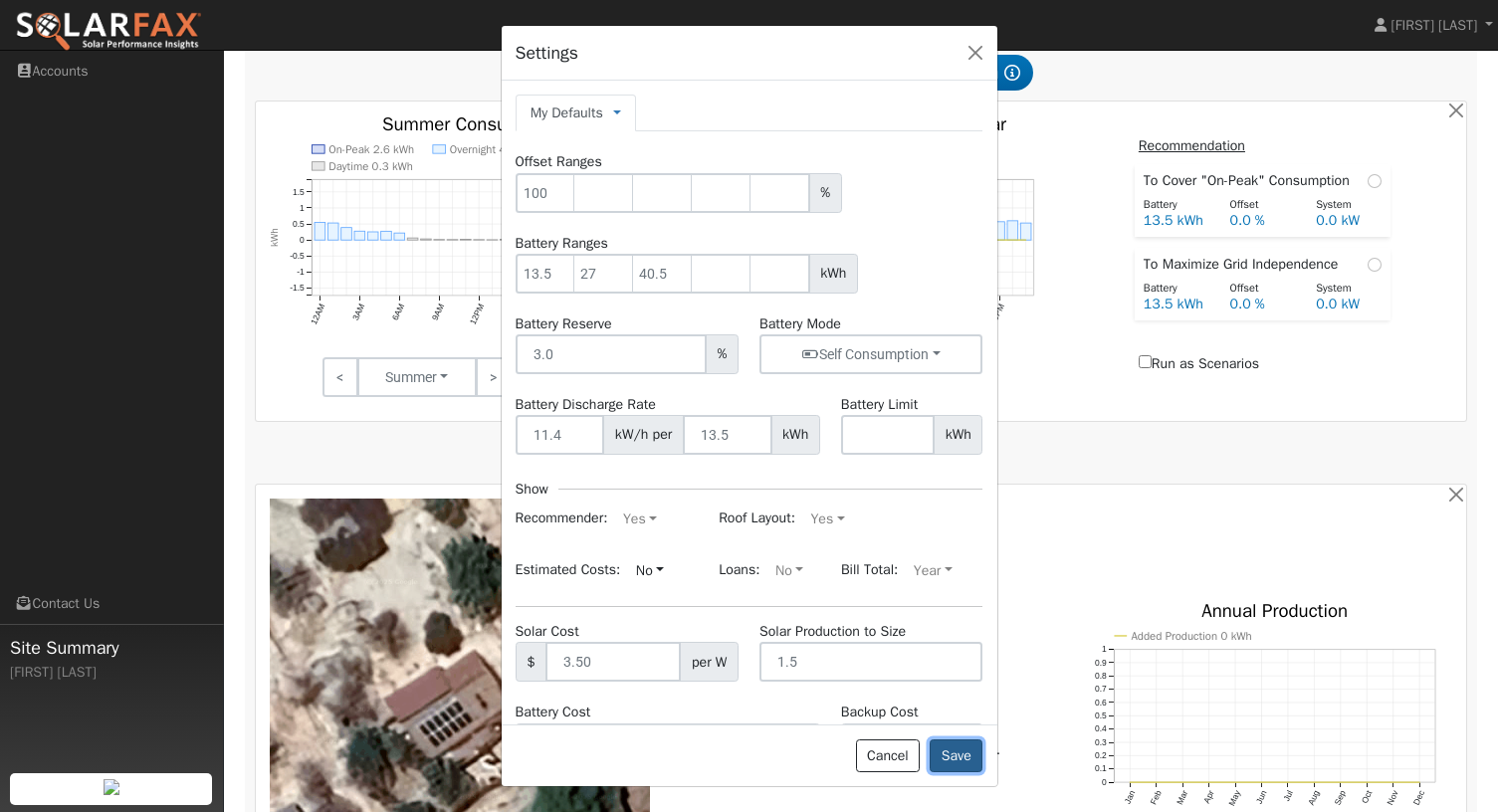 click on "Save" at bounding box center (956, 756) 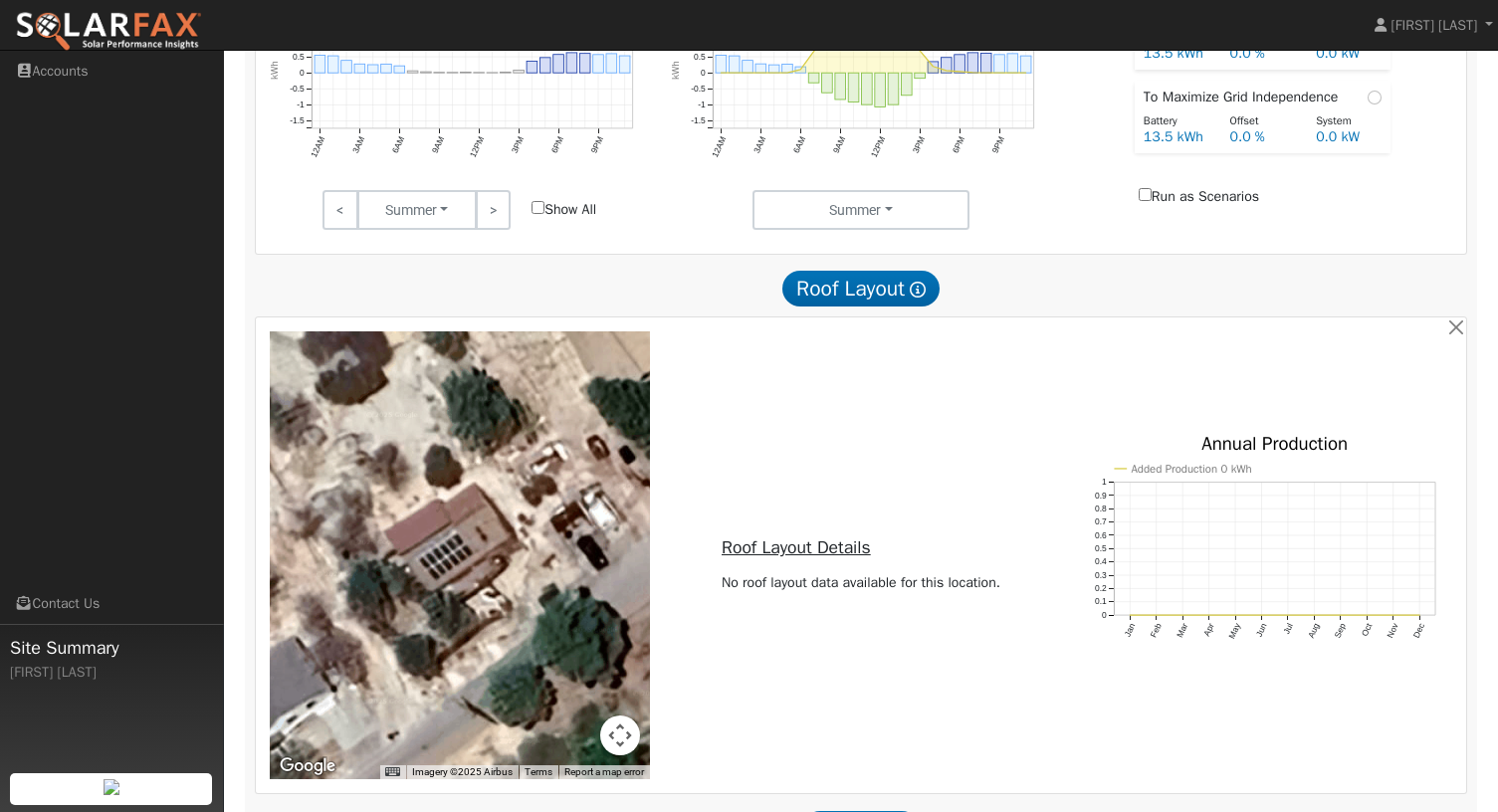 scroll, scrollTop: 1410, scrollLeft: 0, axis: vertical 